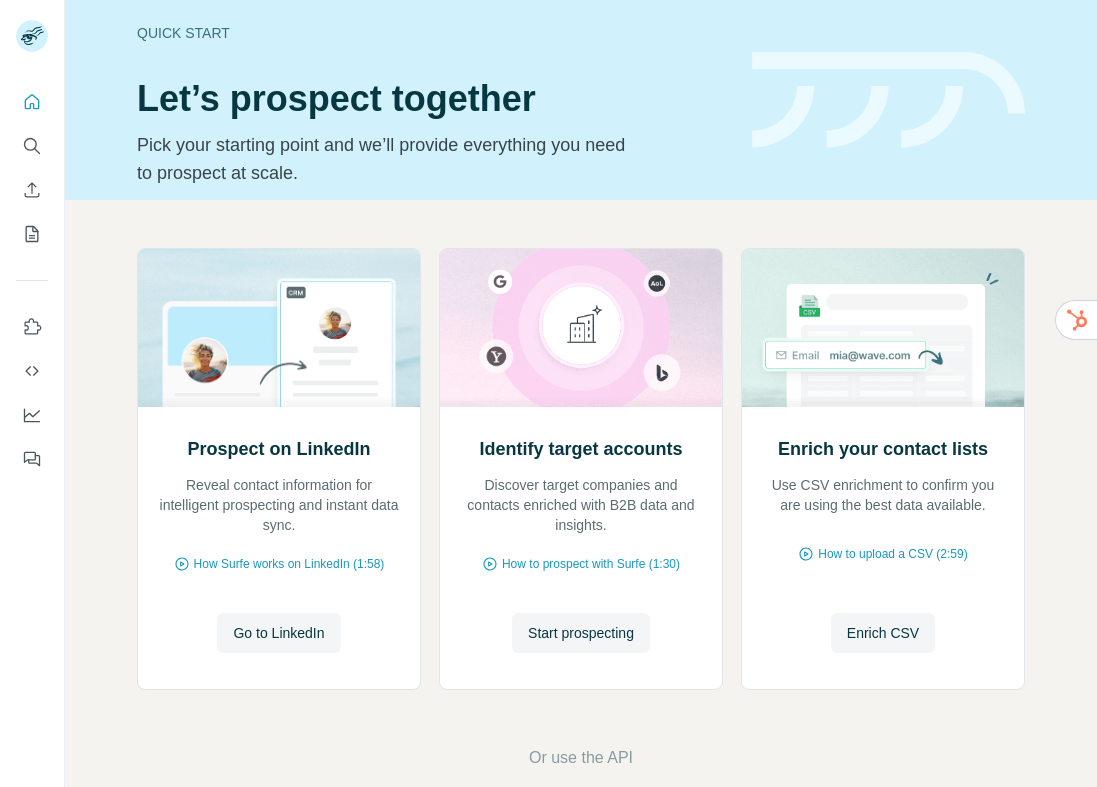 scroll, scrollTop: 0, scrollLeft: 0, axis: both 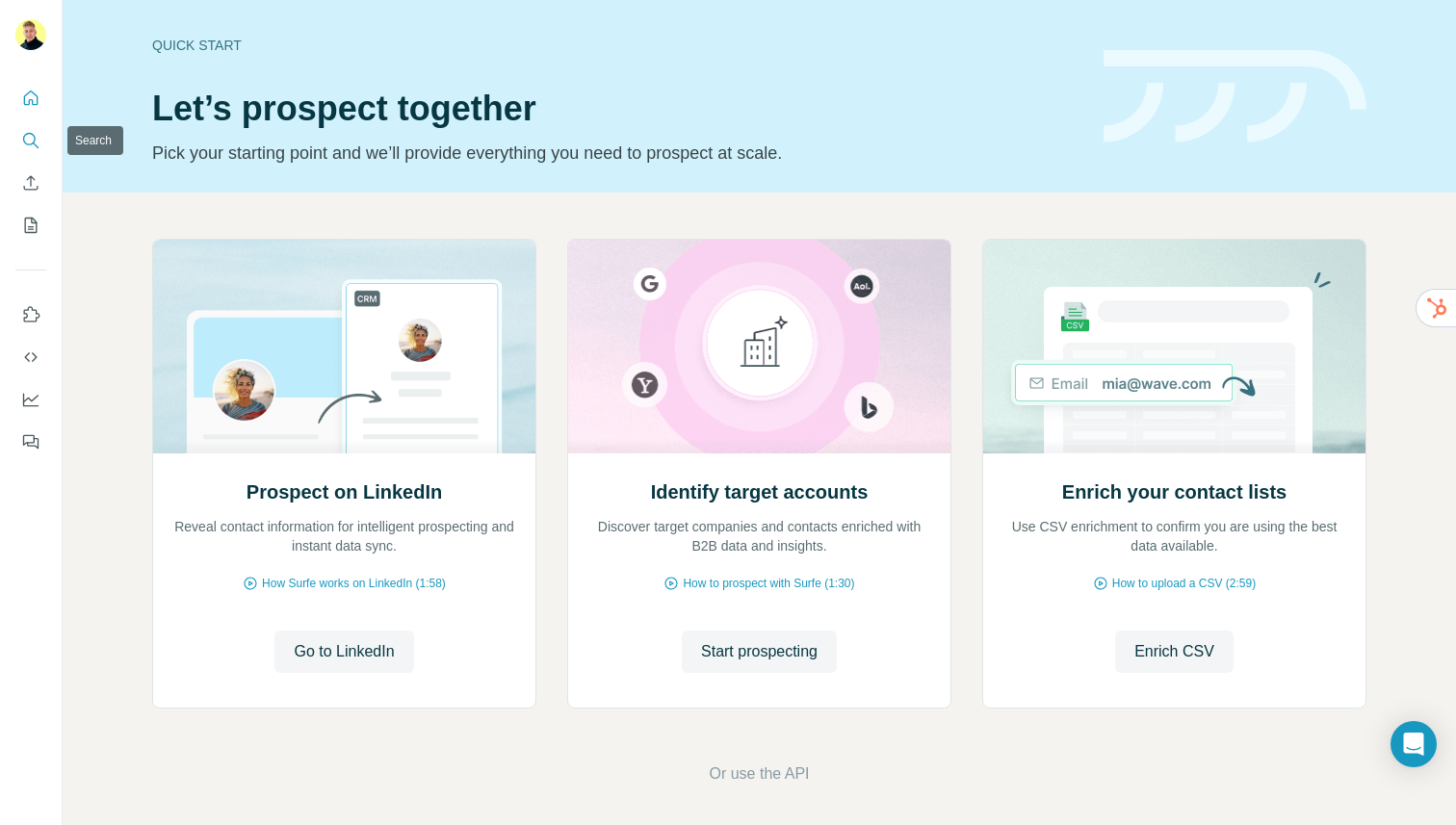 click at bounding box center [31, 141] 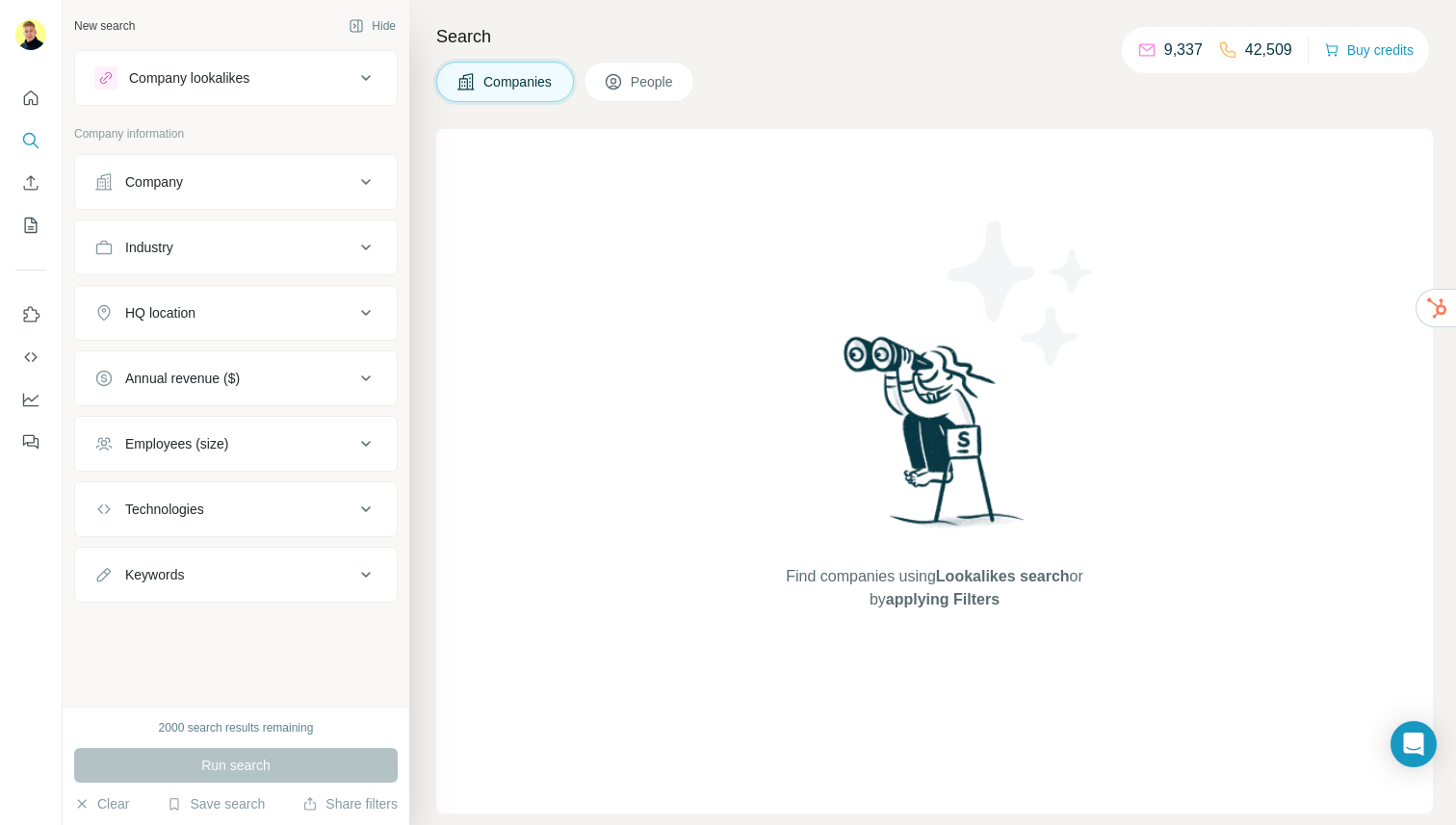 click on "People" at bounding box center [653, 82] 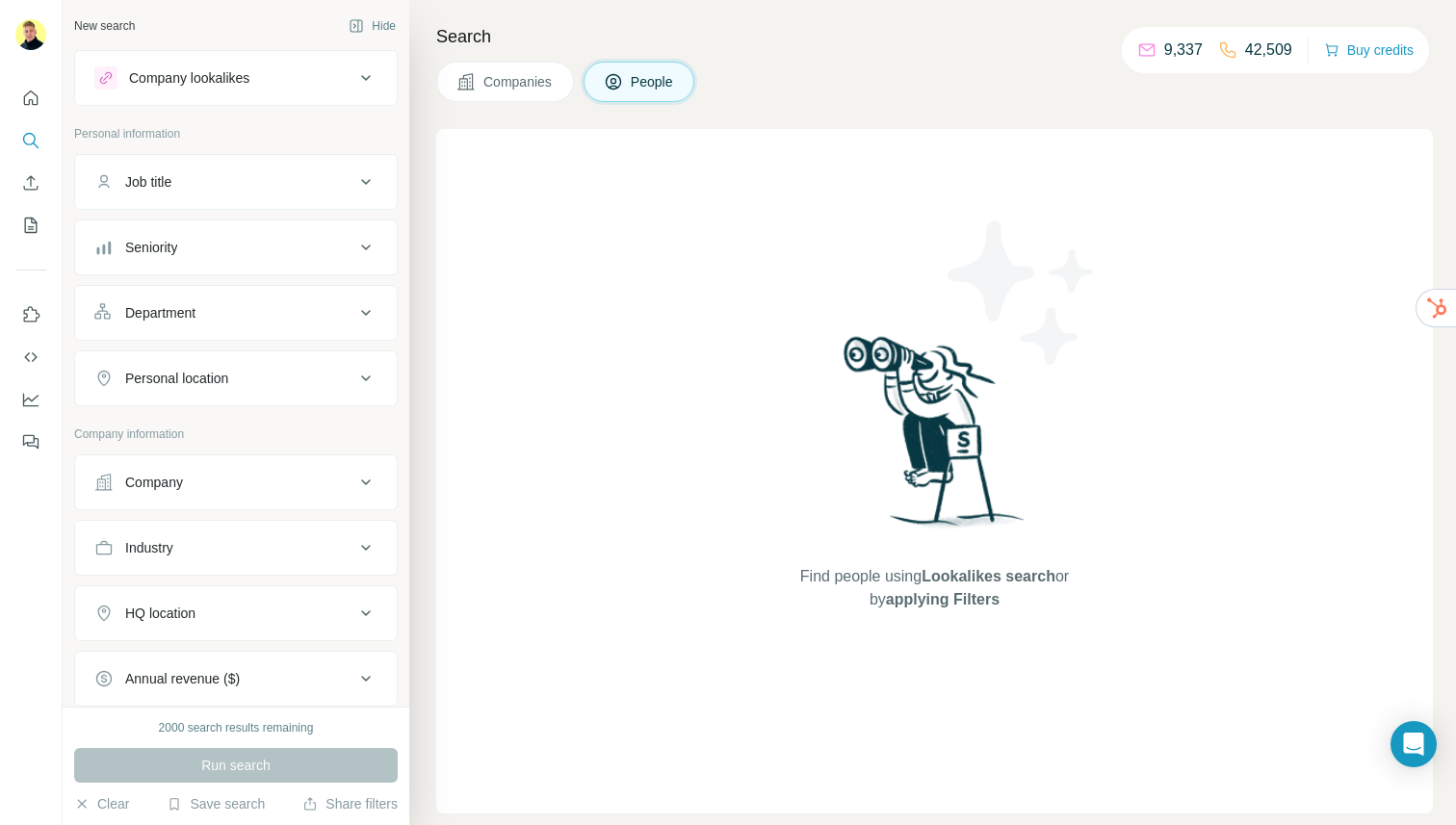 click on "Company lookalikes" at bounding box center (236, 78) 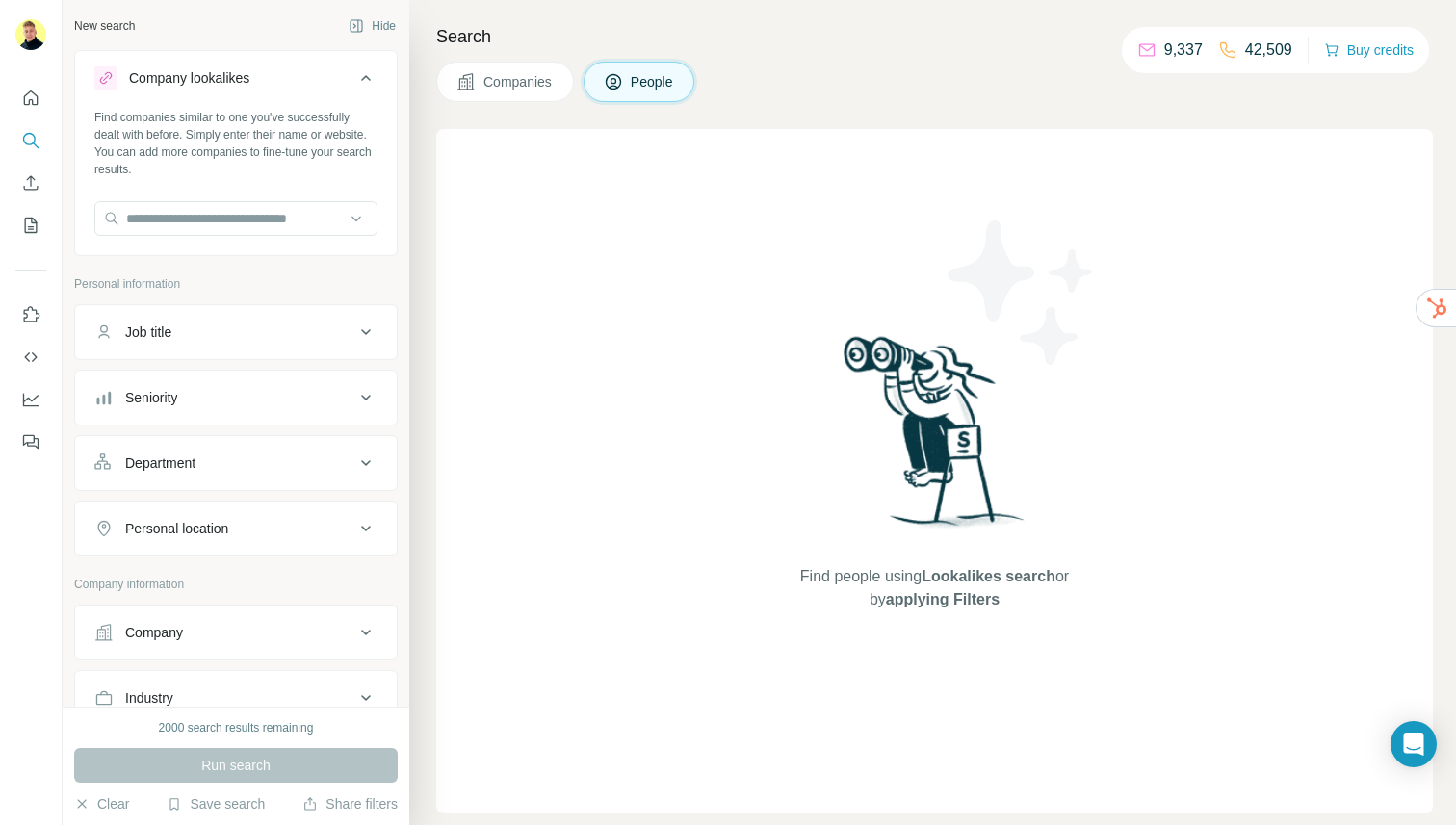 drag, startPoint x: 519, startPoint y: 90, endPoint x: 453, endPoint y: 100, distance: 66.75328 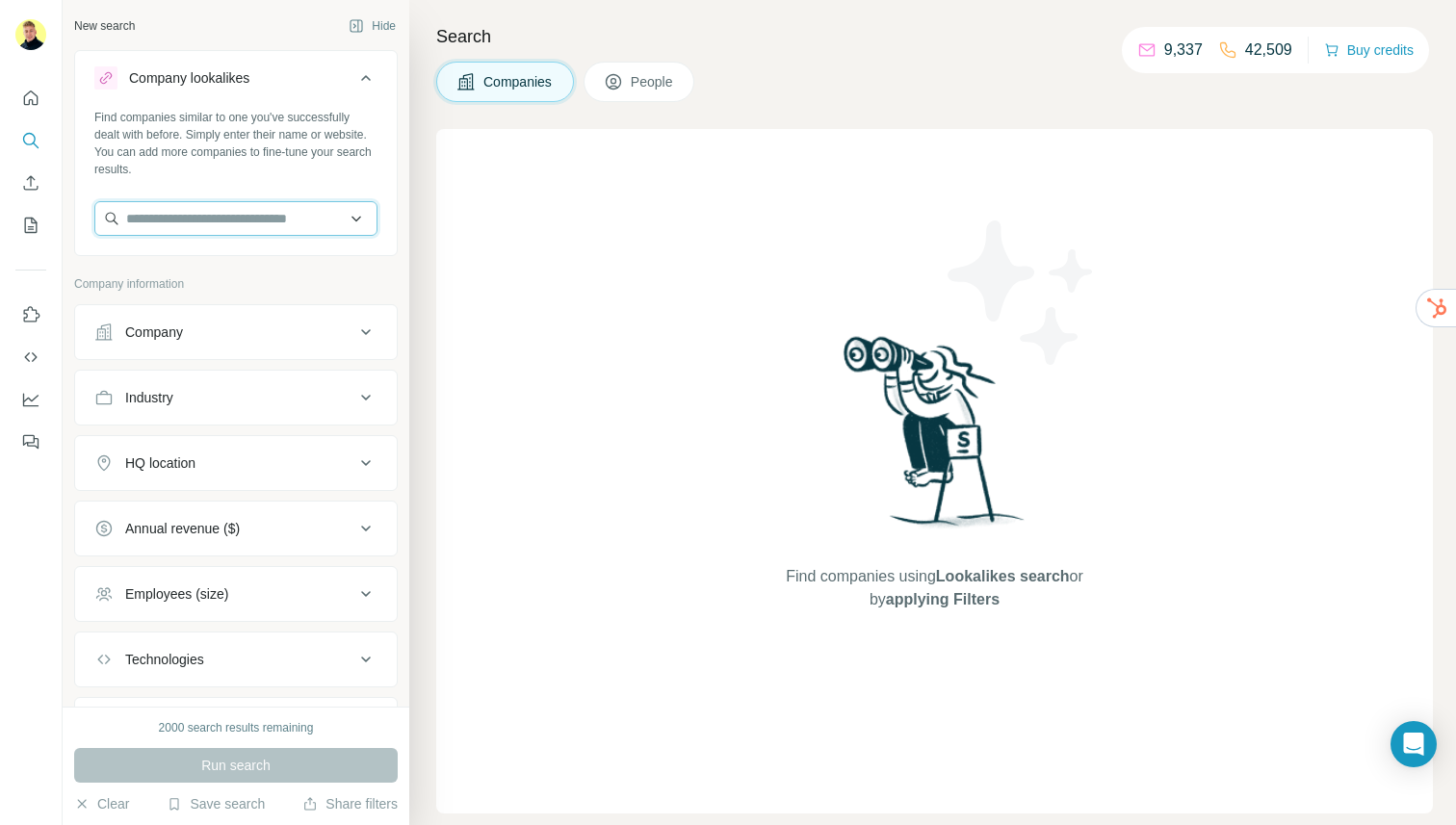 click at bounding box center (236, 219) 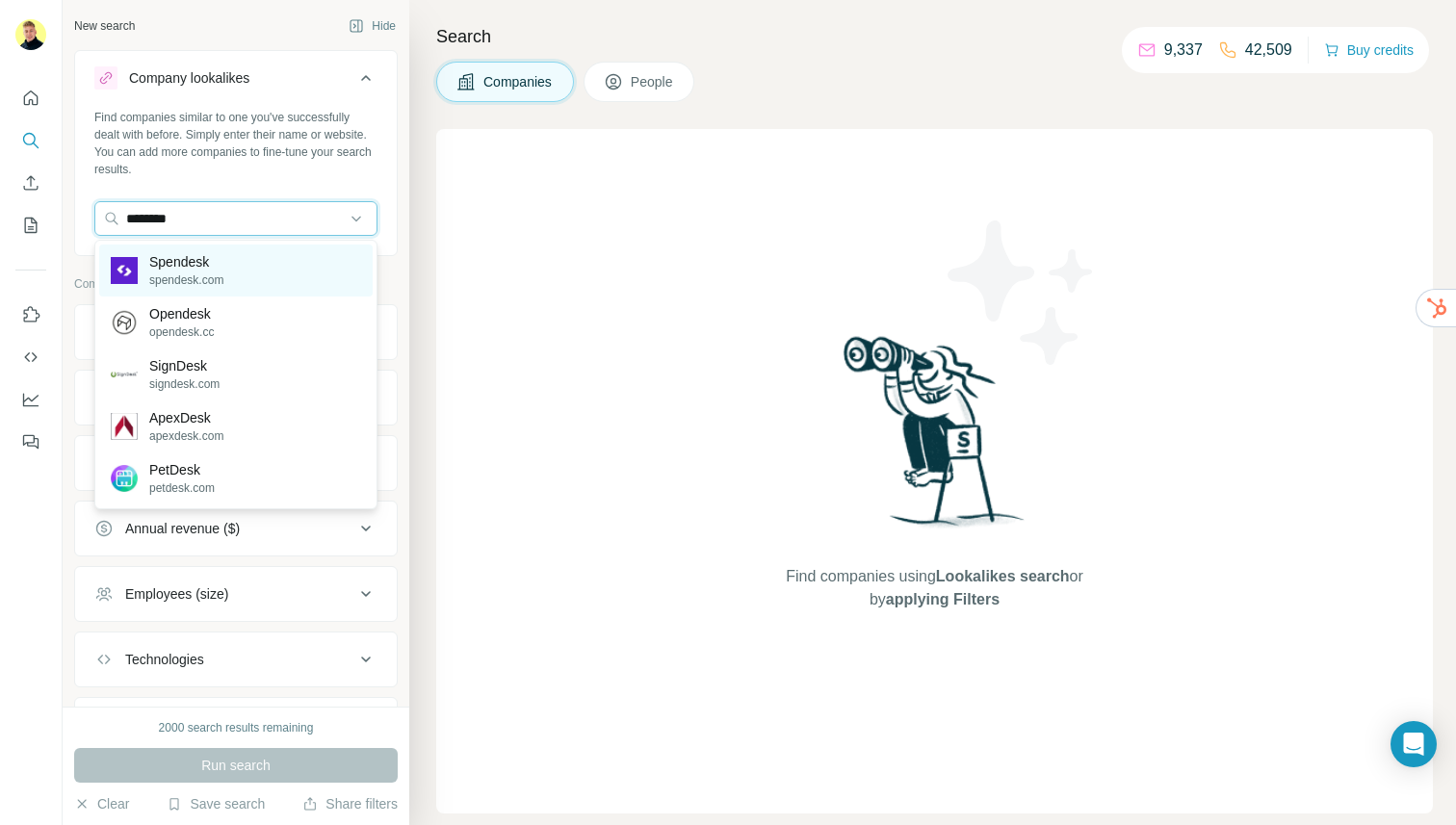 type on "********" 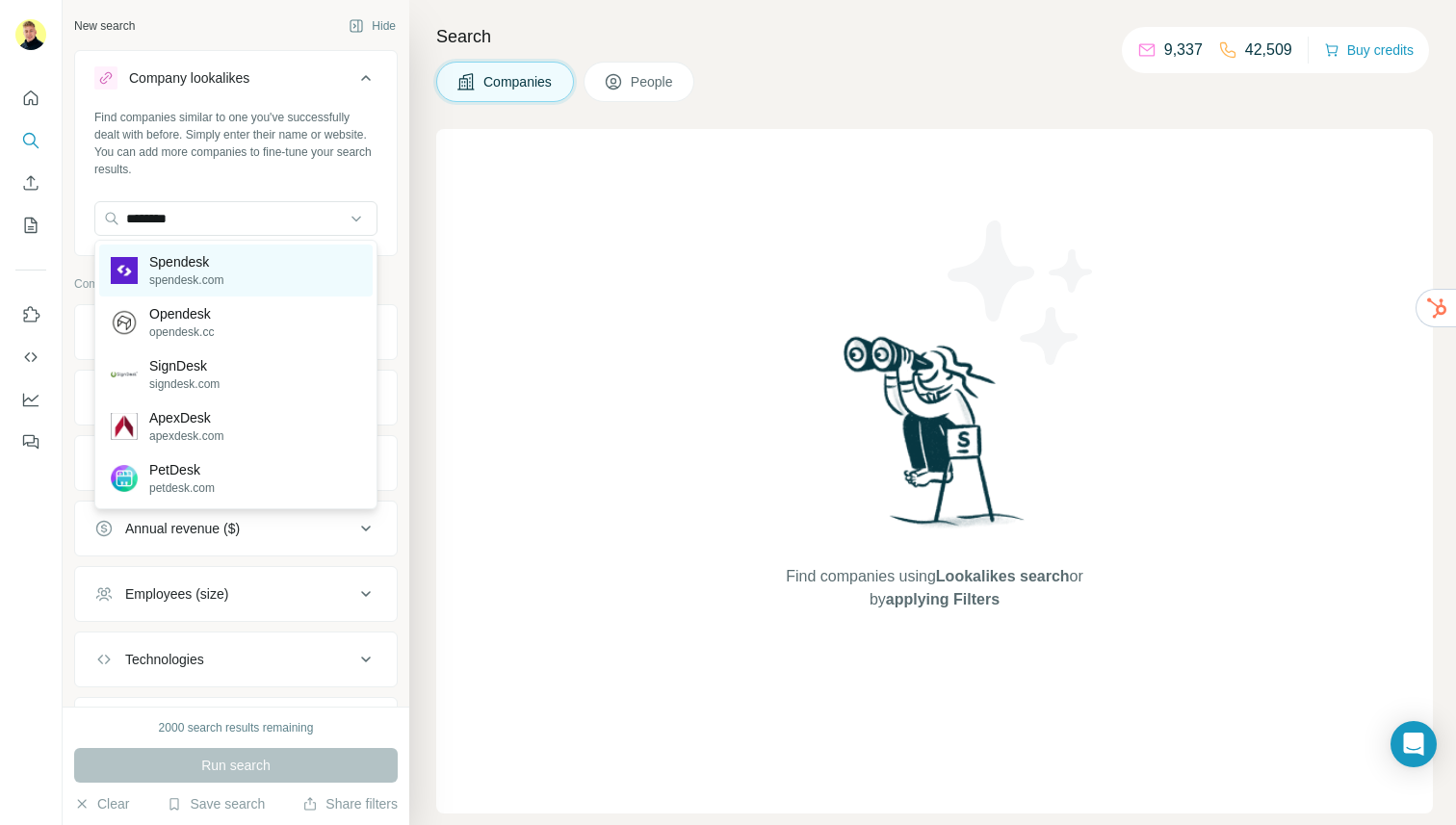 click on "Spendesk" at bounding box center (186, 262) 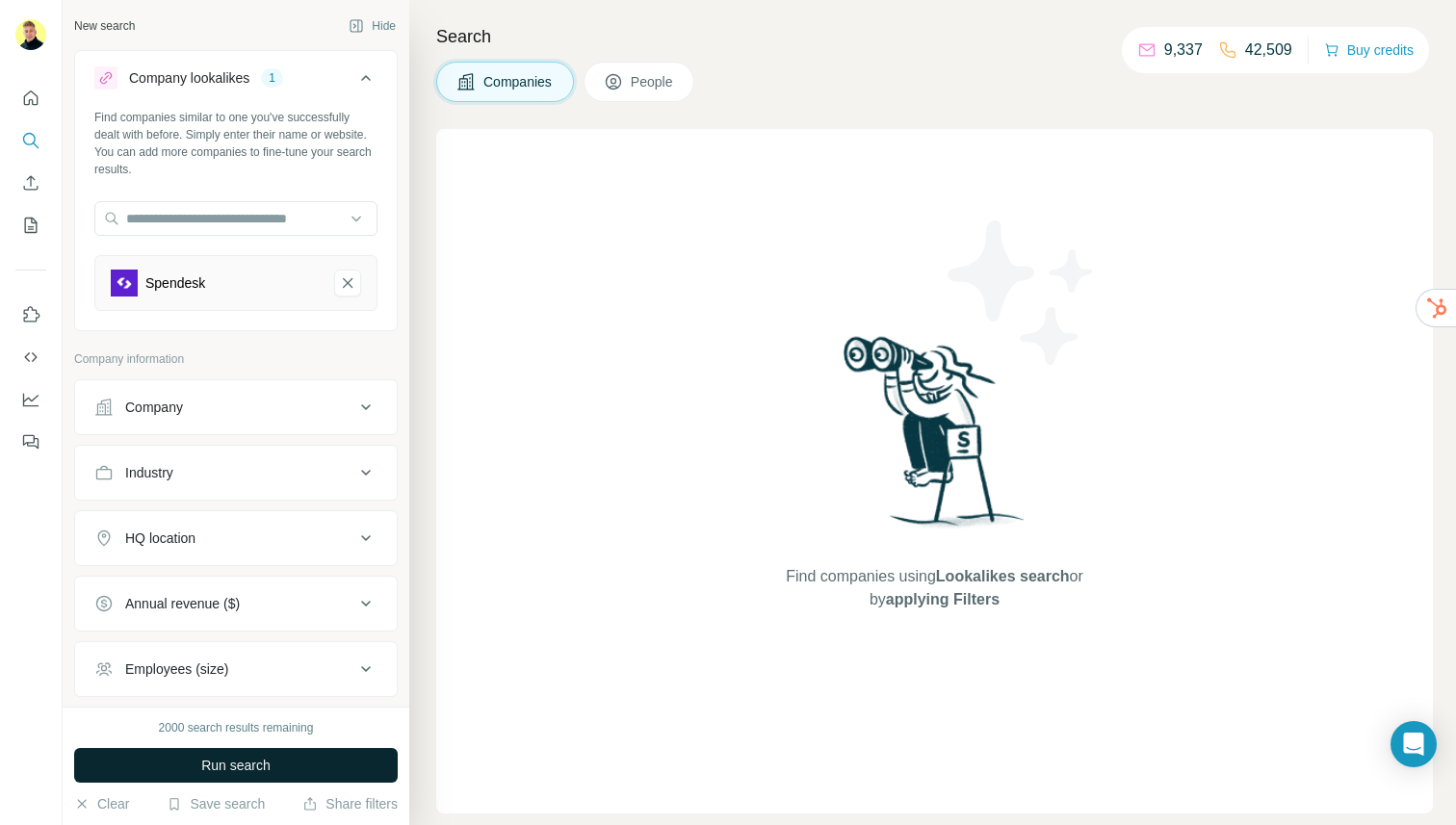 click on "Run search" at bounding box center (236, 765) 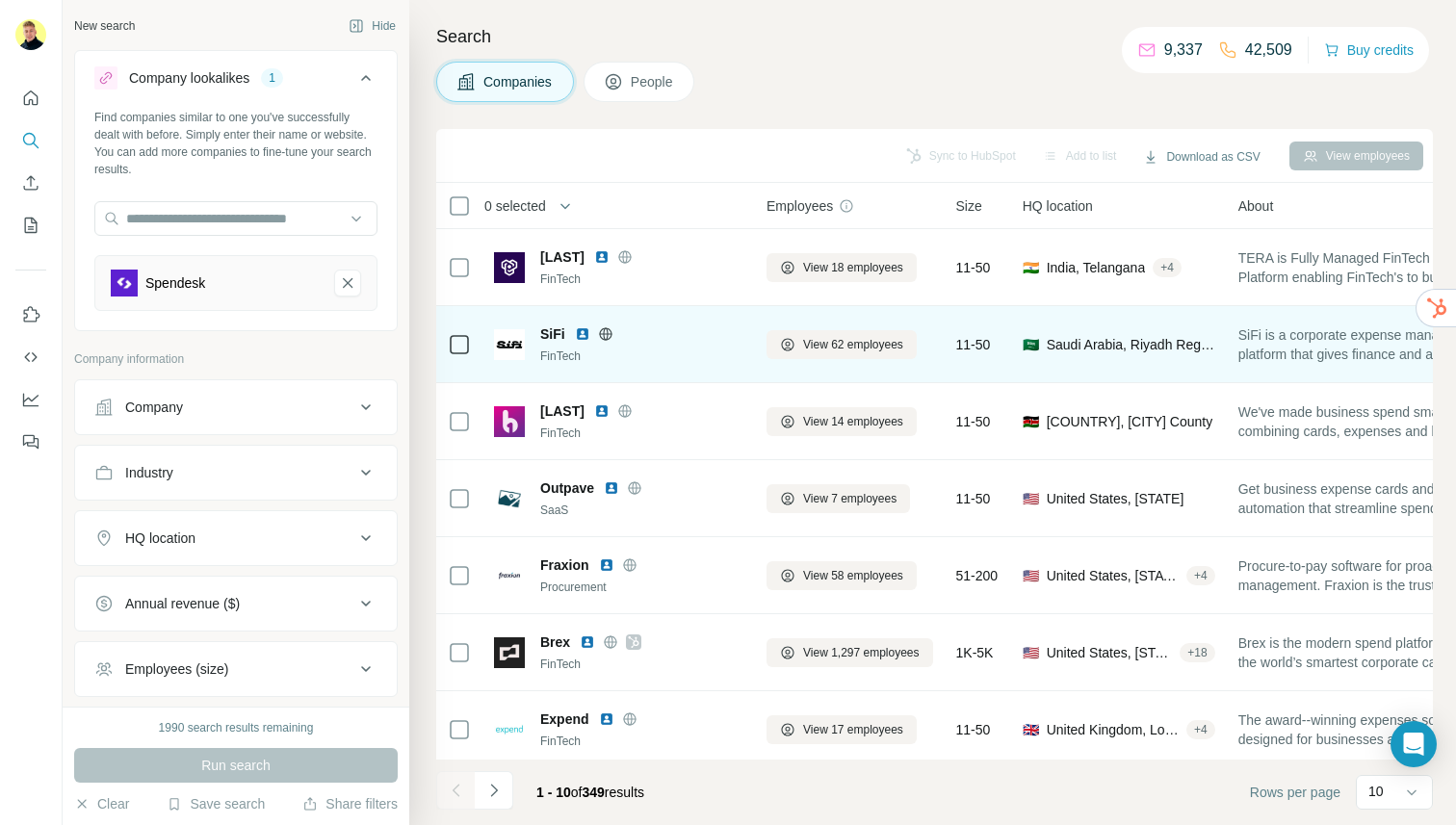 scroll, scrollTop: 1, scrollLeft: 5, axis: both 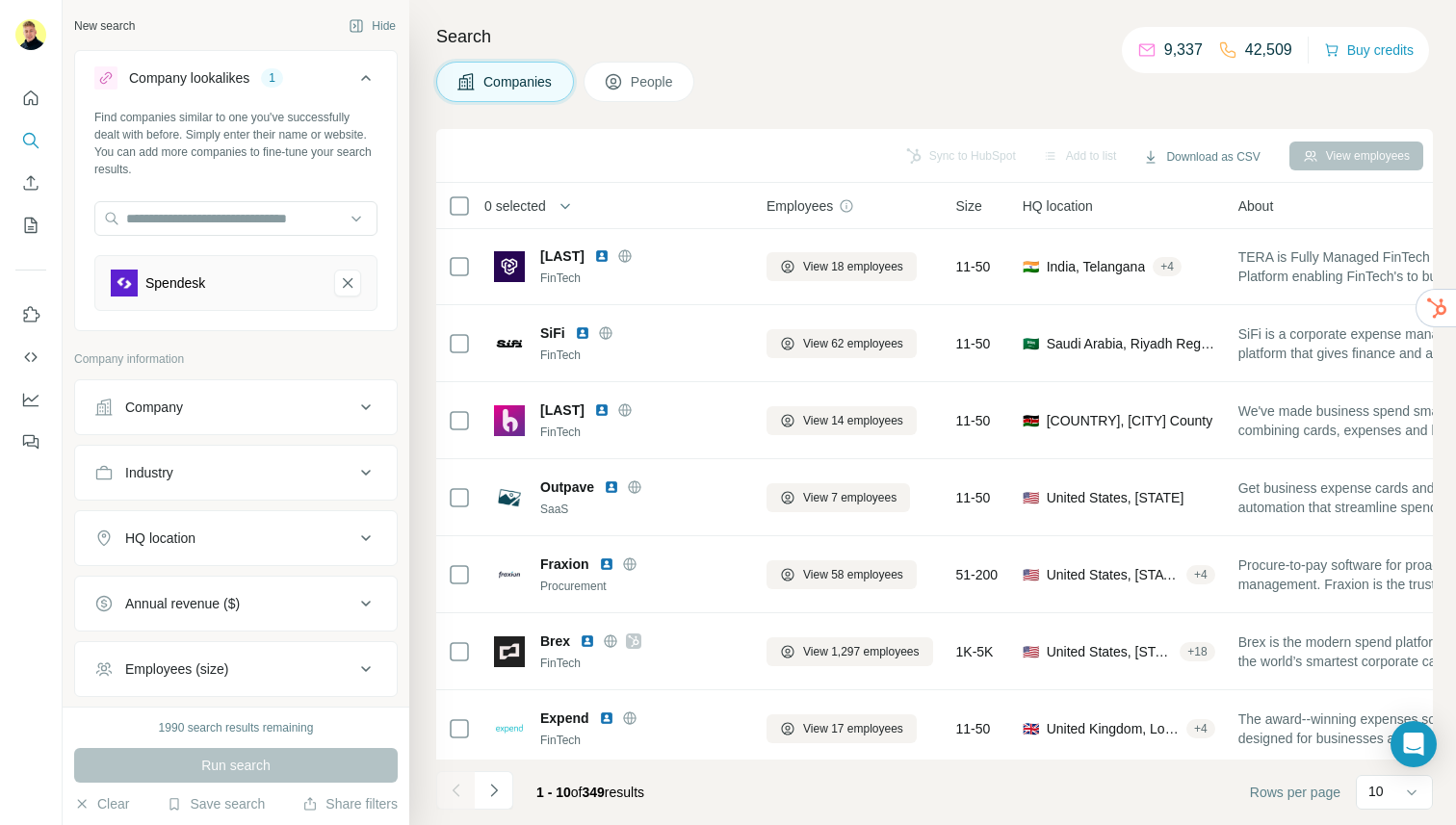 click on "People" at bounding box center [639, 82] 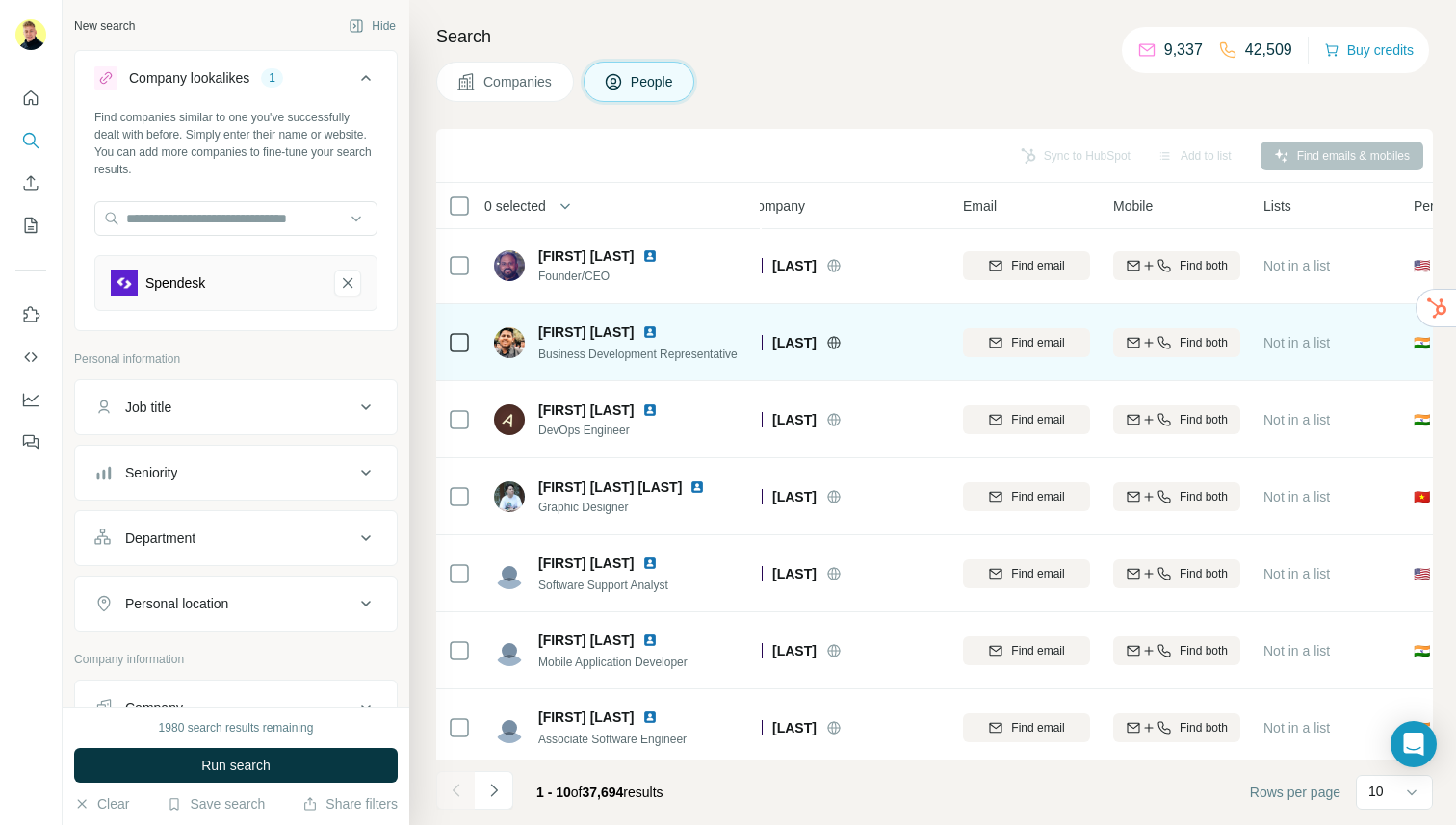 scroll, scrollTop: 2, scrollLeft: 22, axis: both 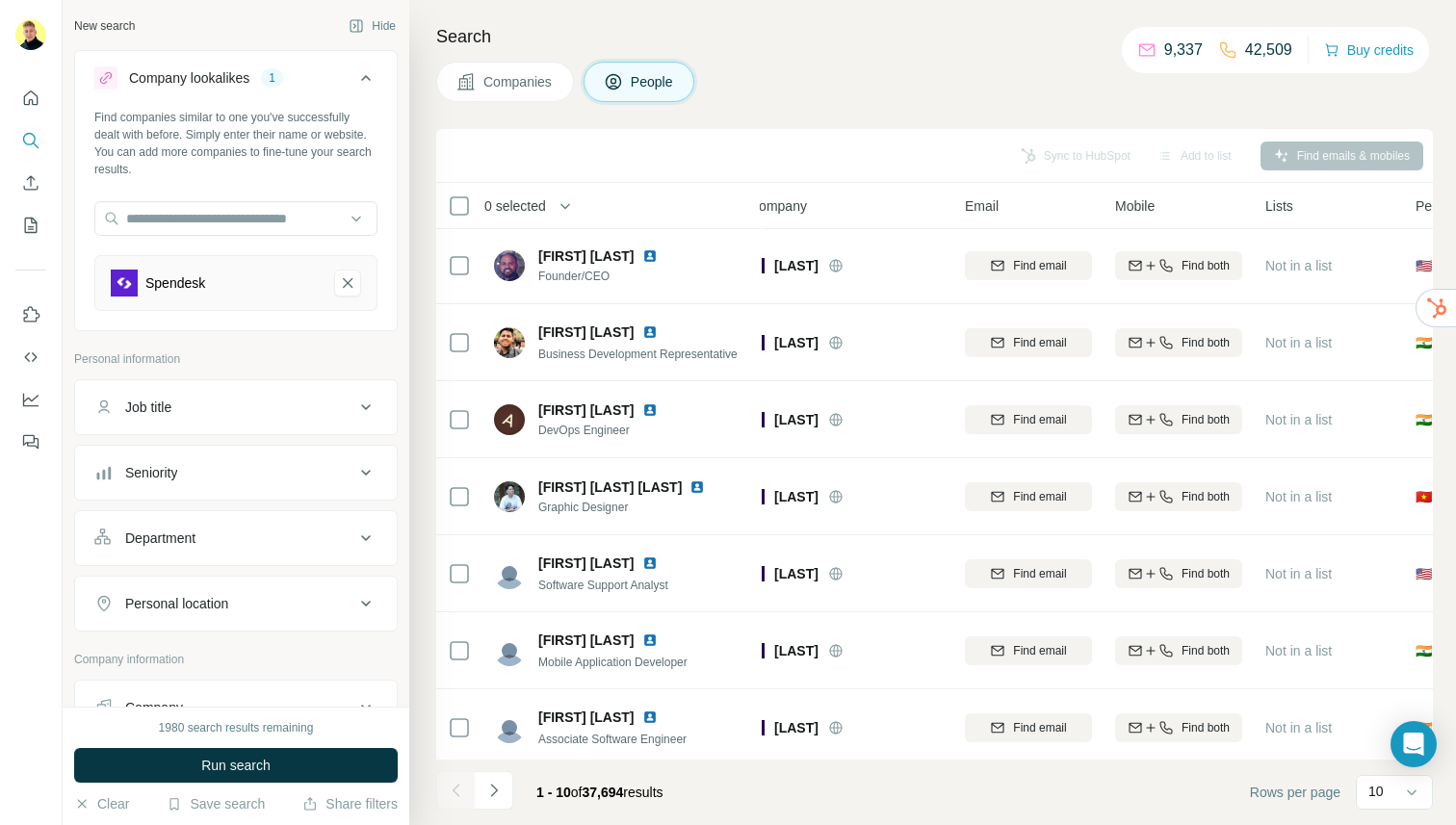 click 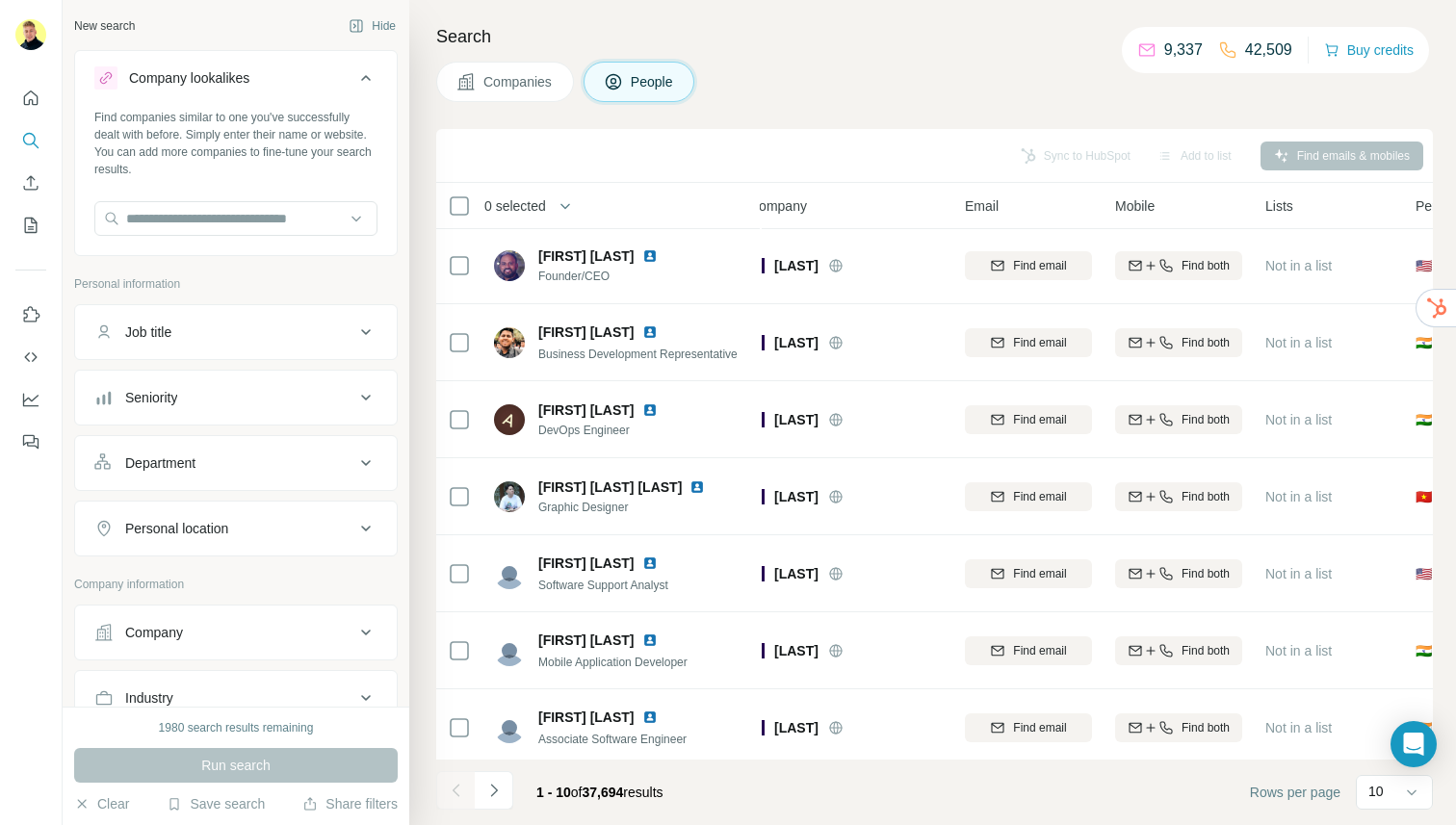 drag, startPoint x: 291, startPoint y: 308, endPoint x: 297, endPoint y: 327, distance: 19.924859 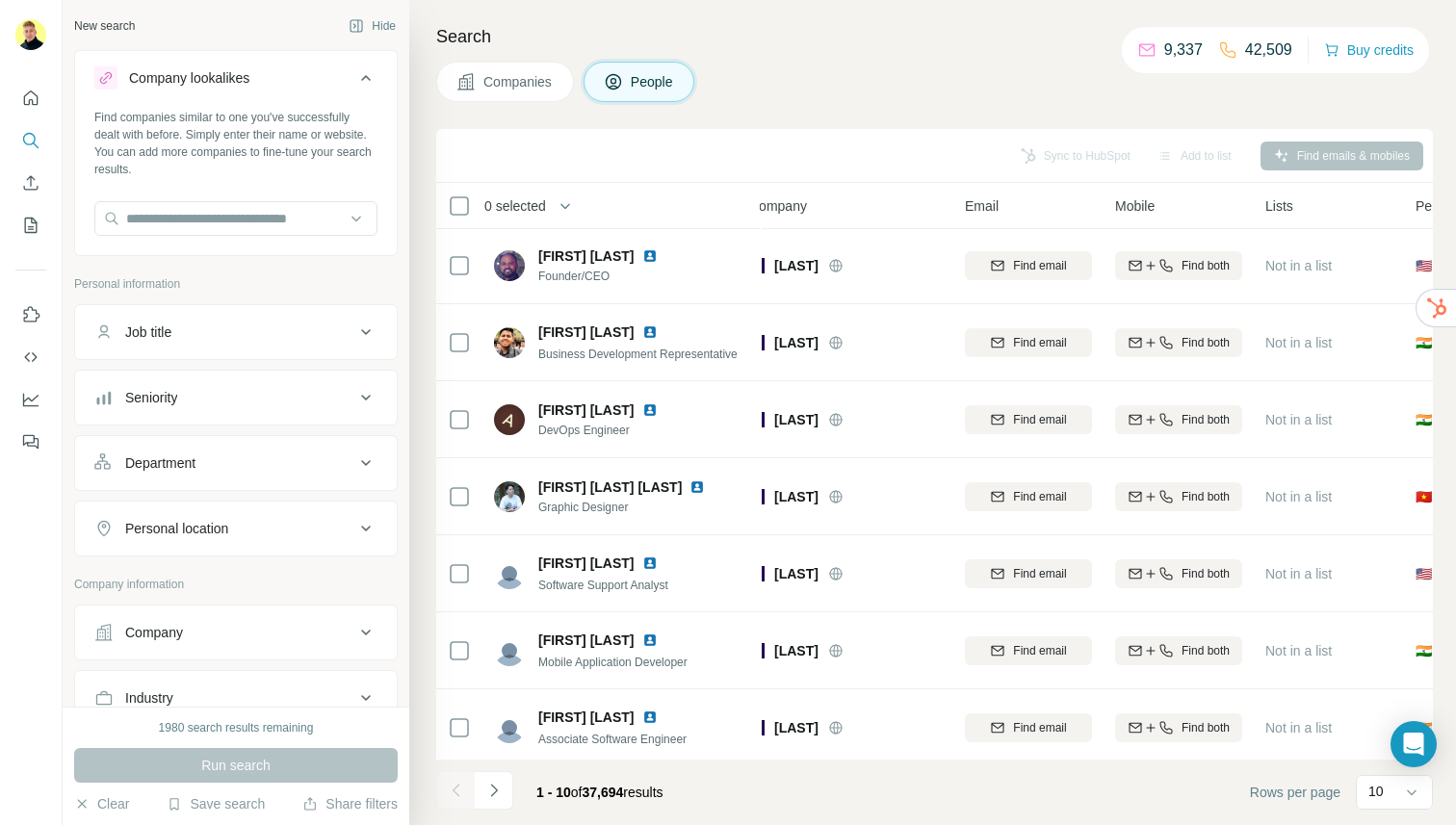 click on "Job title" at bounding box center [236, 332] 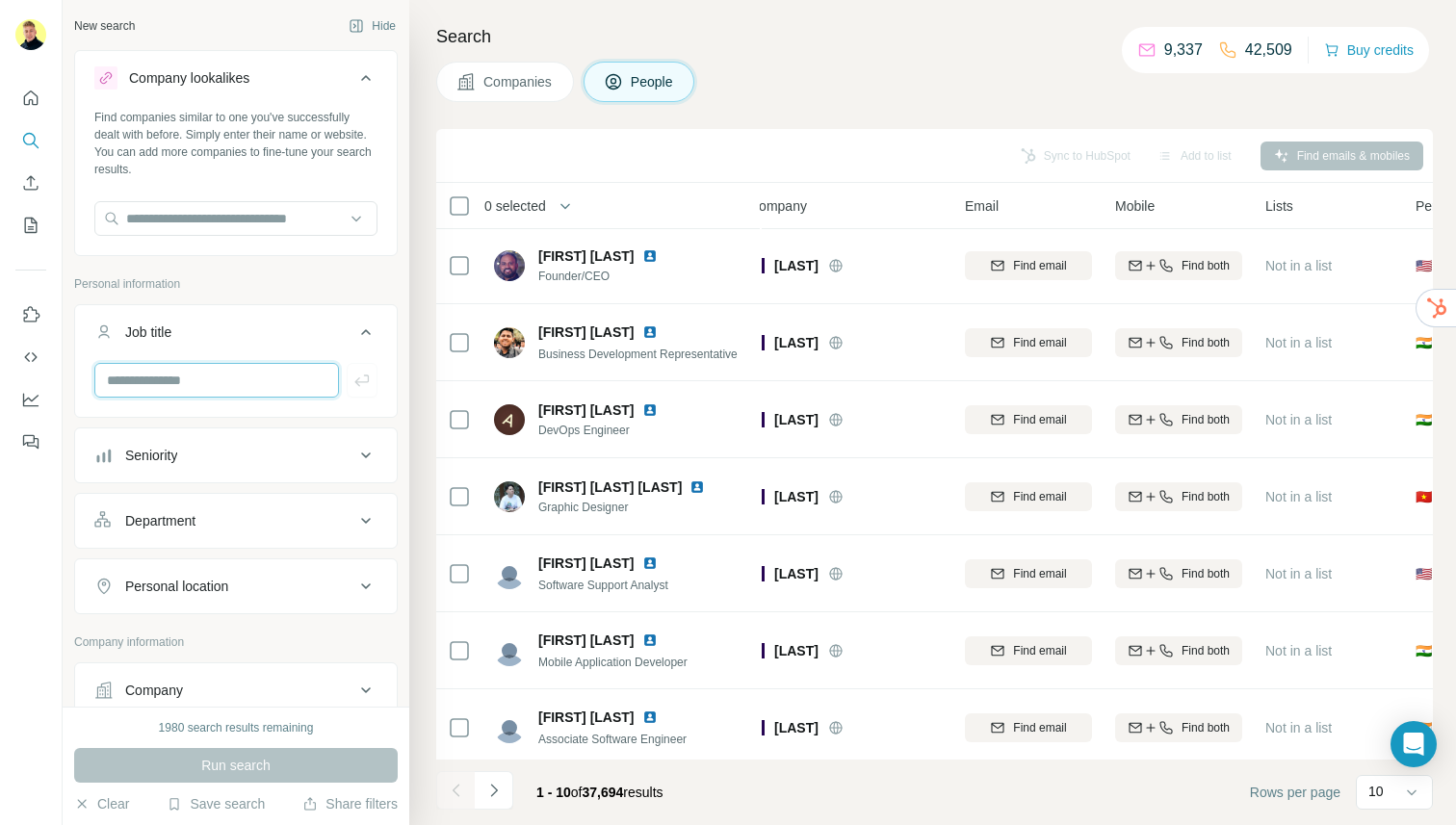click at bounding box center (217, 380) 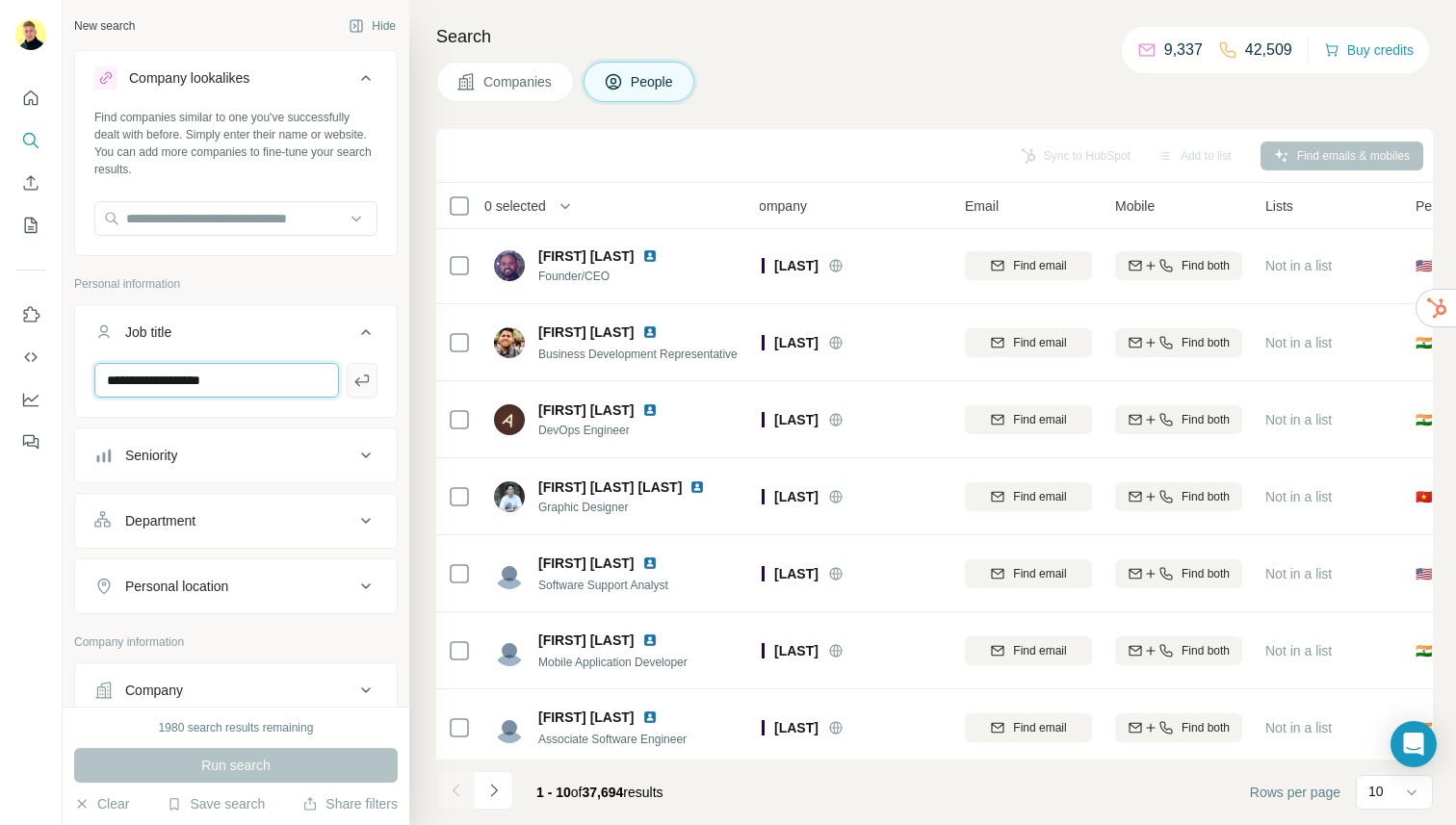 type on "**********" 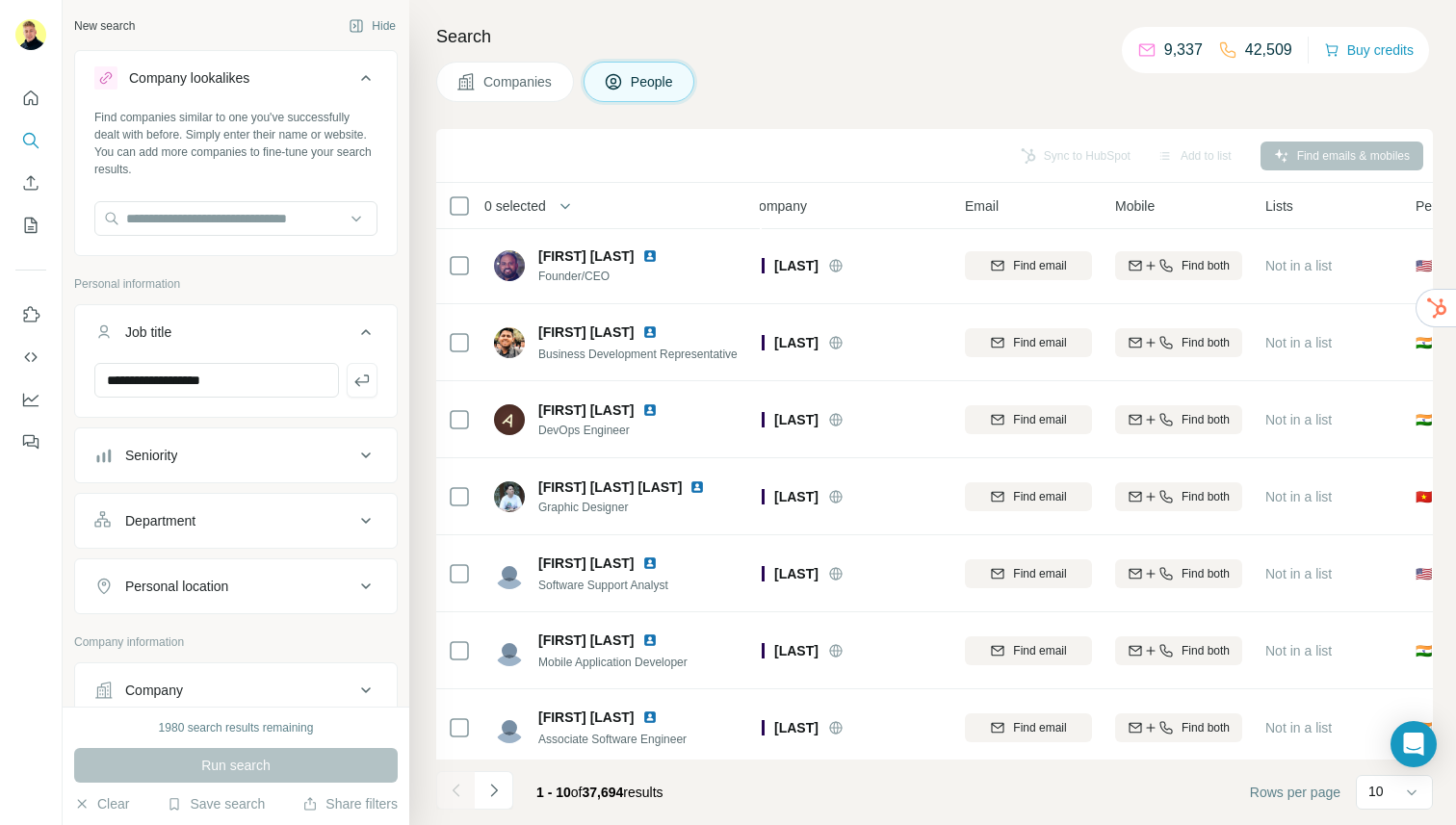 click at bounding box center [362, 380] 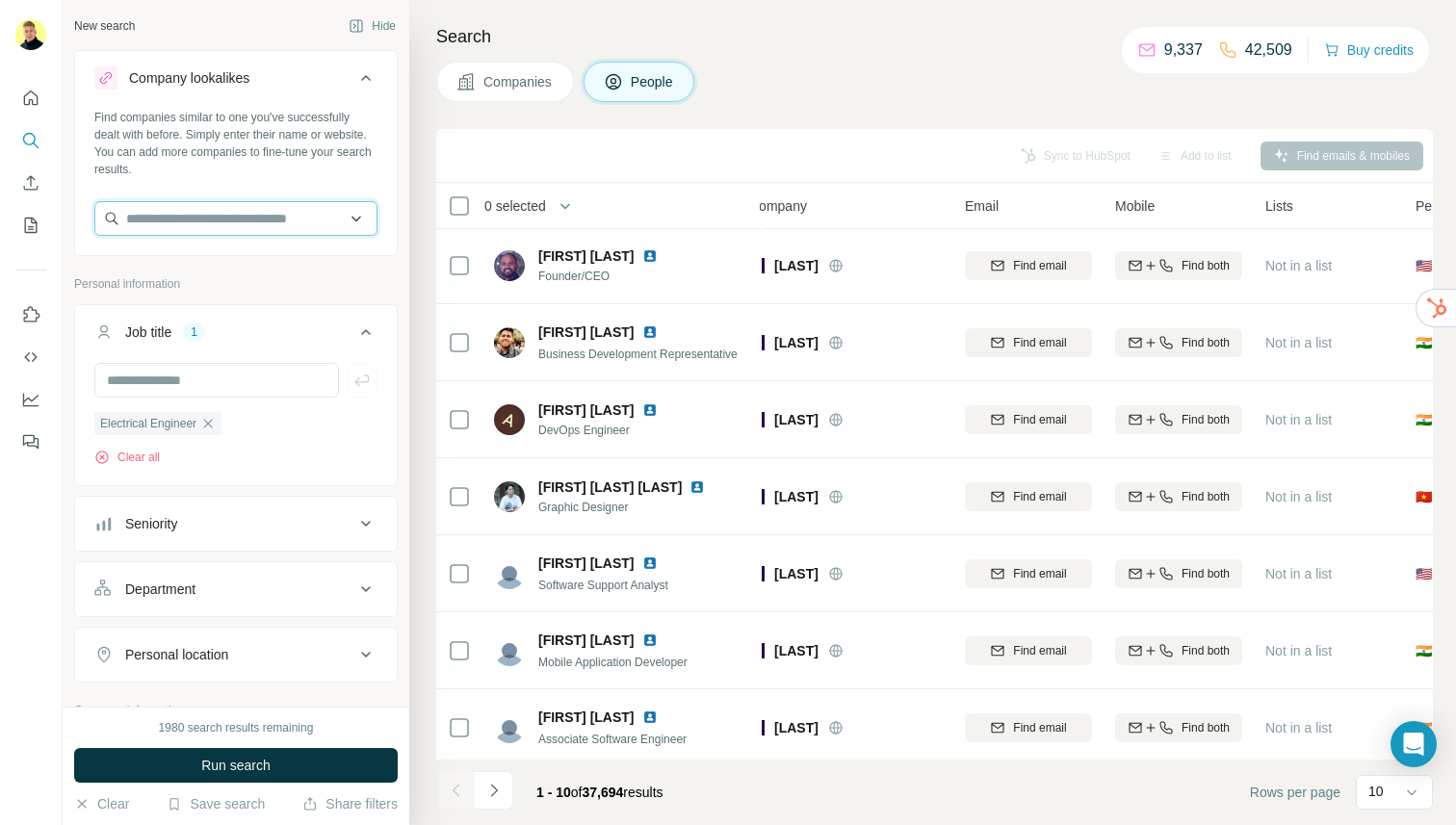 drag, startPoint x: 262, startPoint y: 213, endPoint x: 372, endPoint y: 219, distance: 110.16351 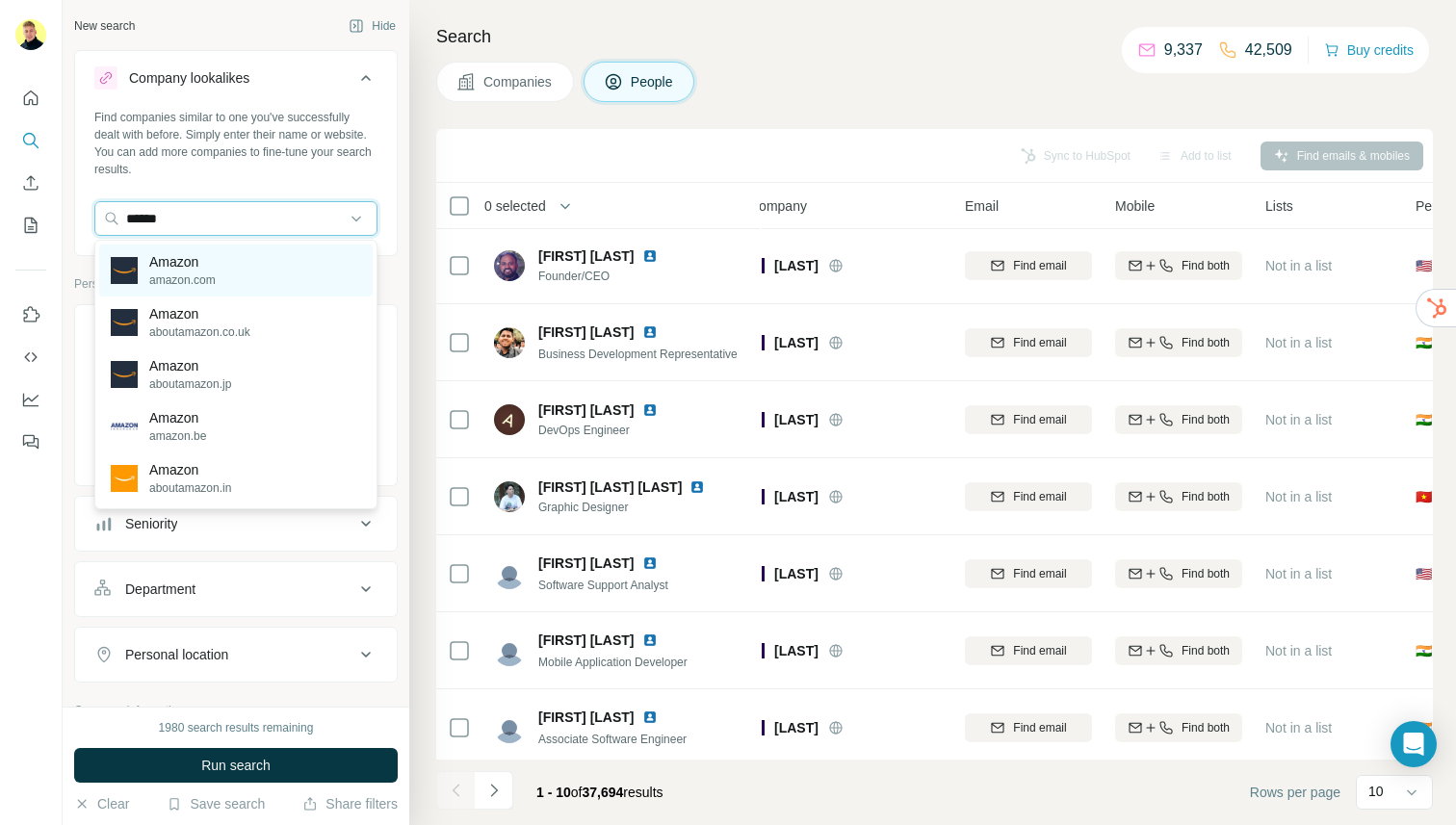 type on "******" 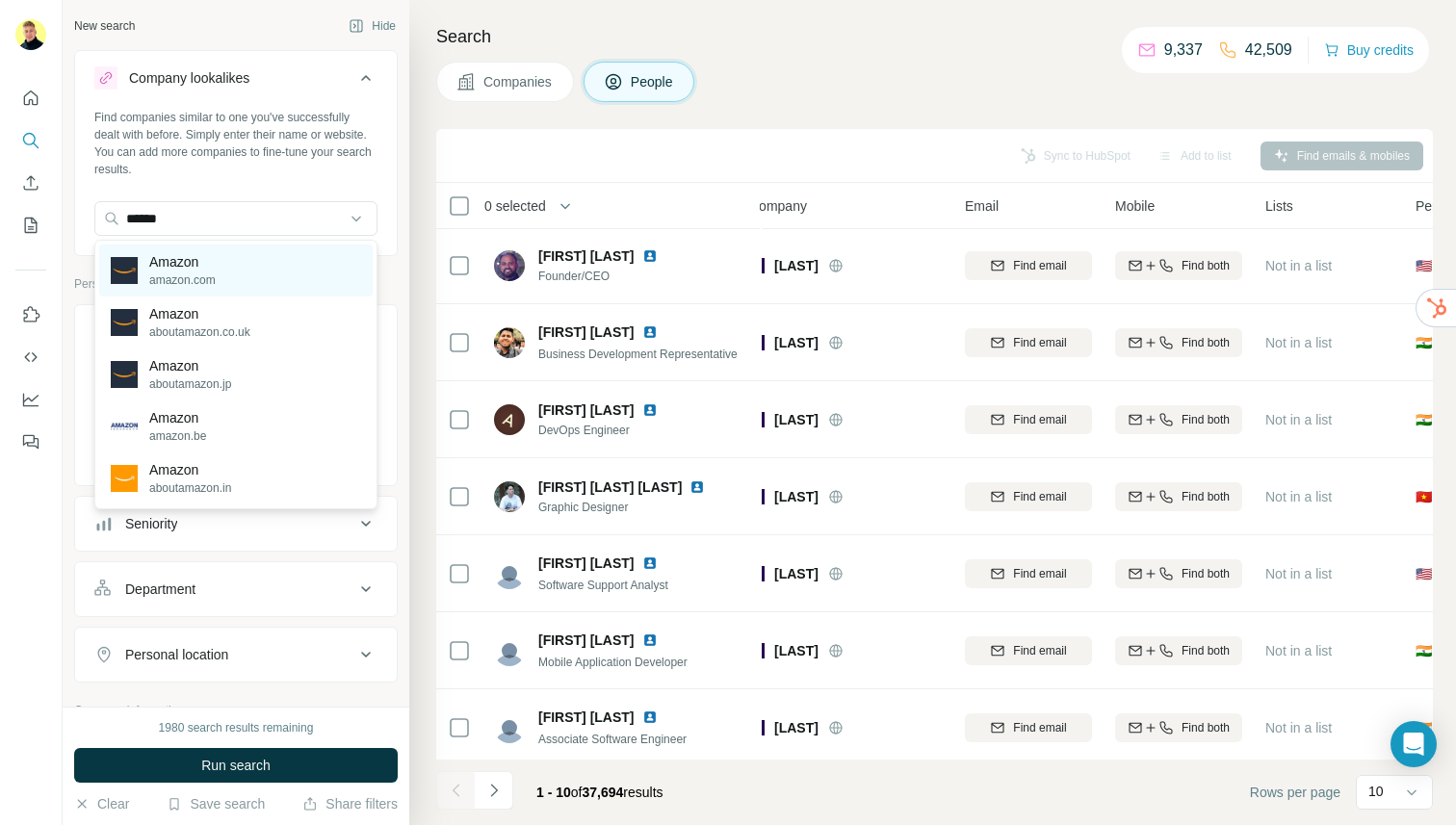 click on "Amazon [DOMAIN]" at bounding box center (236, 271) 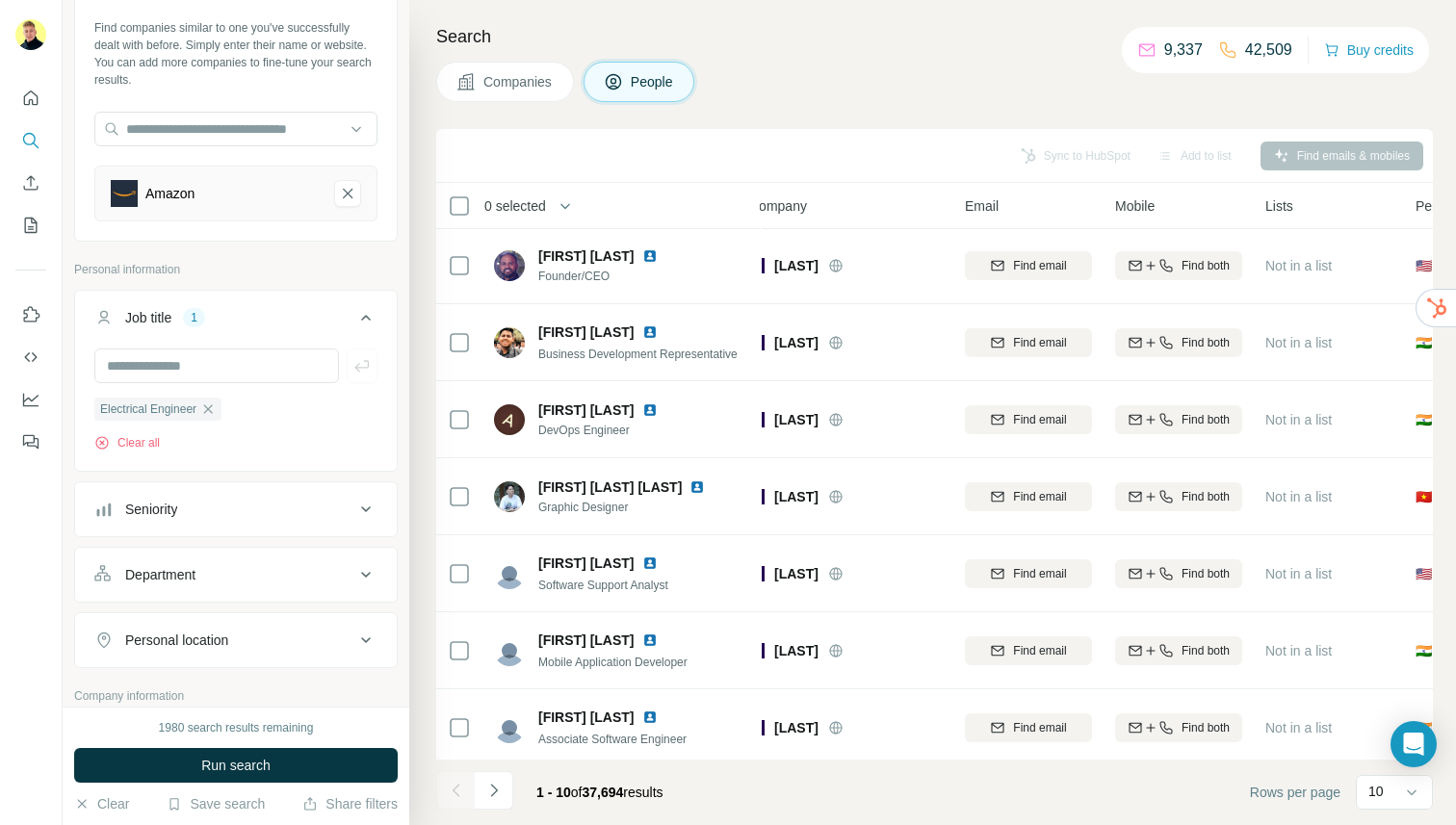 scroll, scrollTop: 96, scrollLeft: 0, axis: vertical 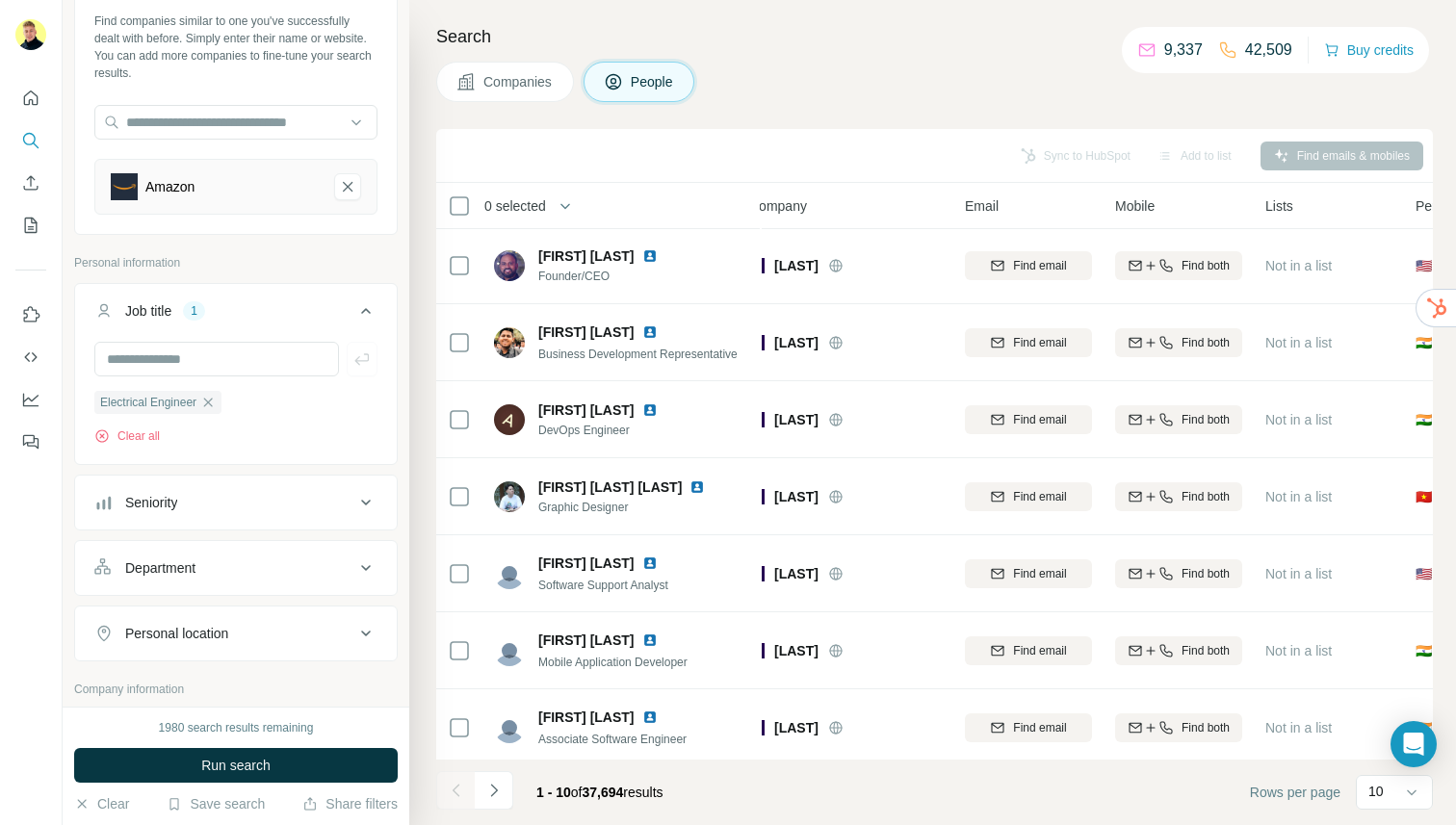 click on "Run search" at bounding box center [236, 765] 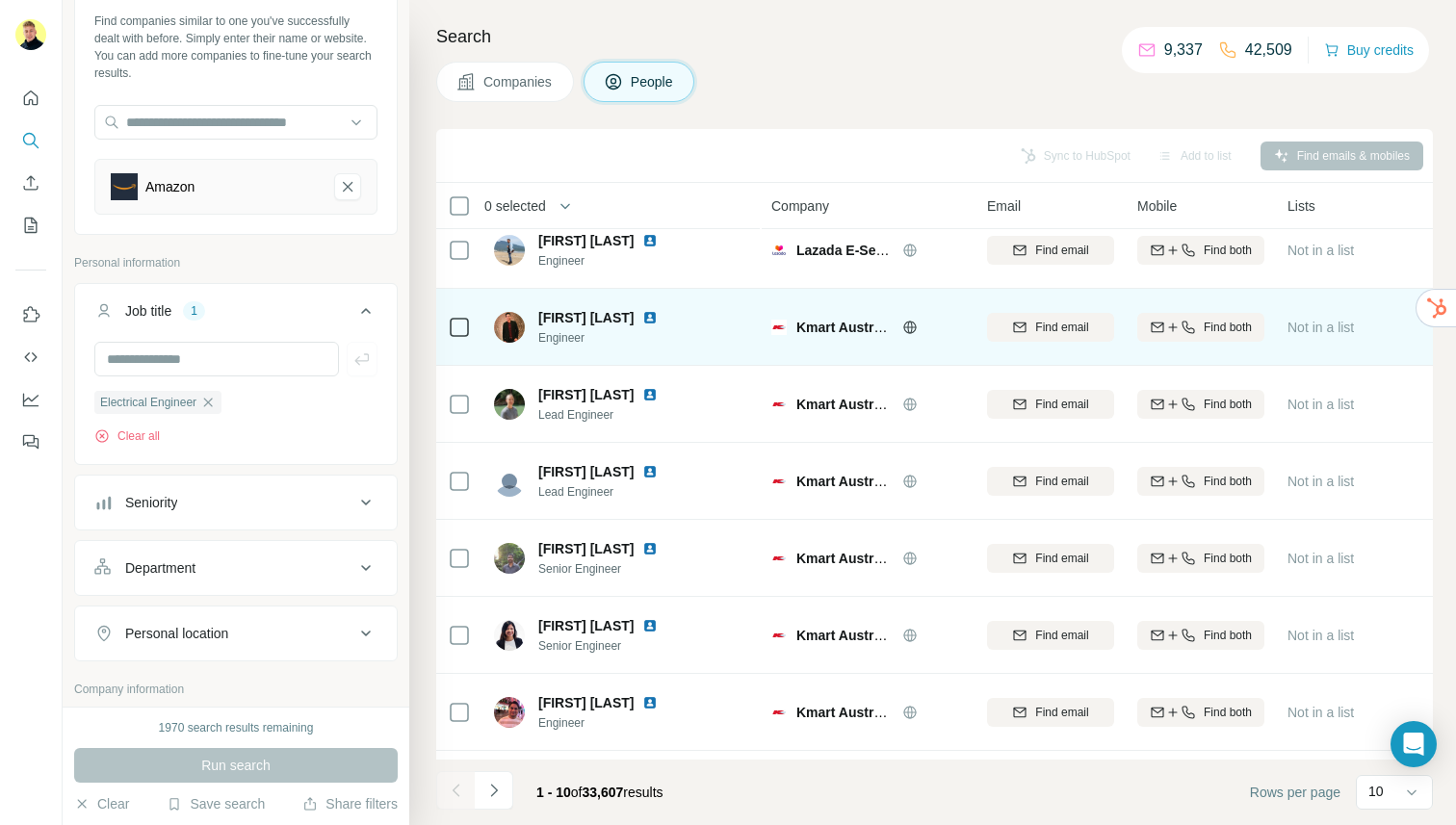 scroll, scrollTop: 0, scrollLeft: 0, axis: both 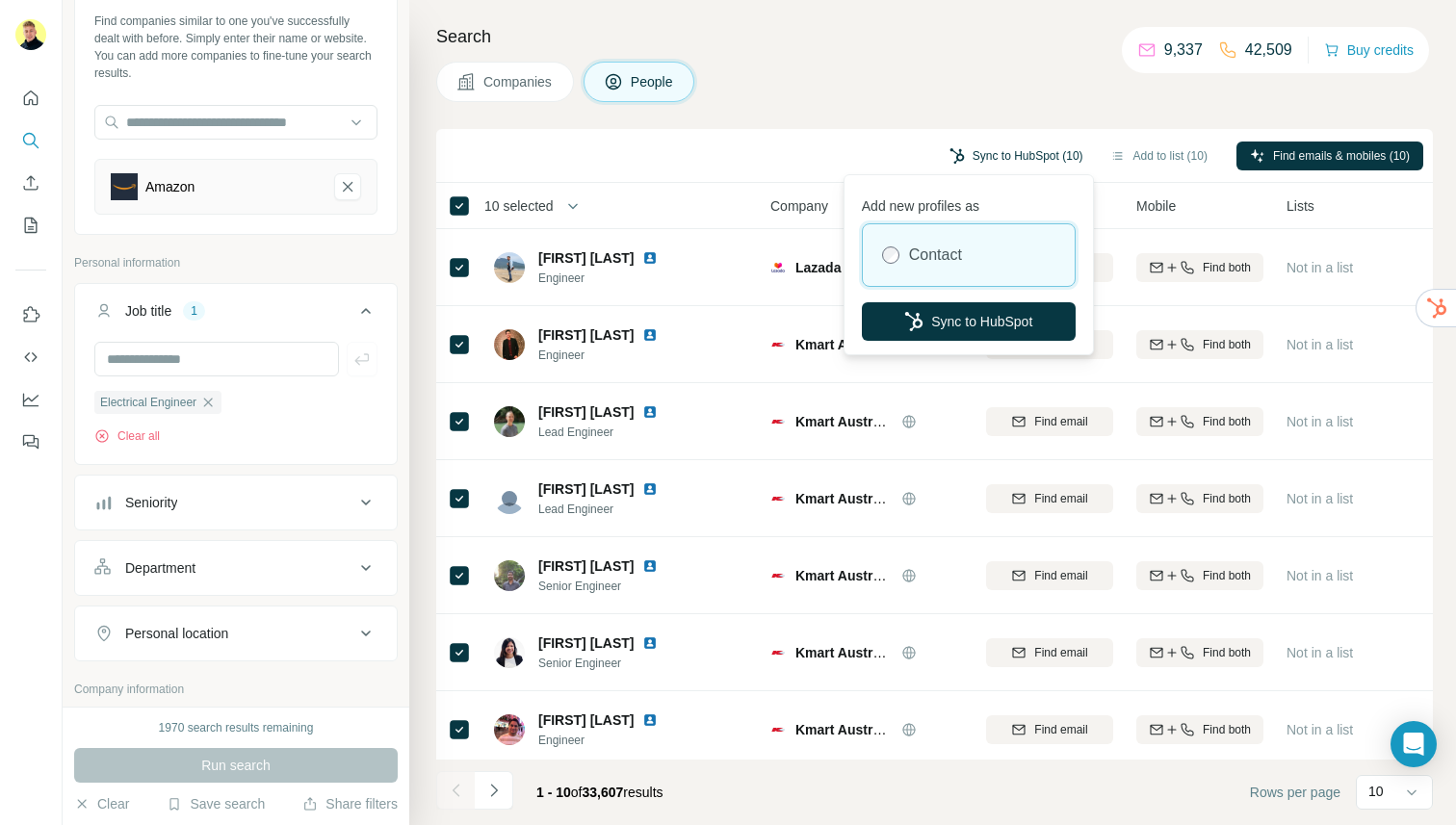 click on "Sync to HubSpot (10)" at bounding box center [1016, 156] 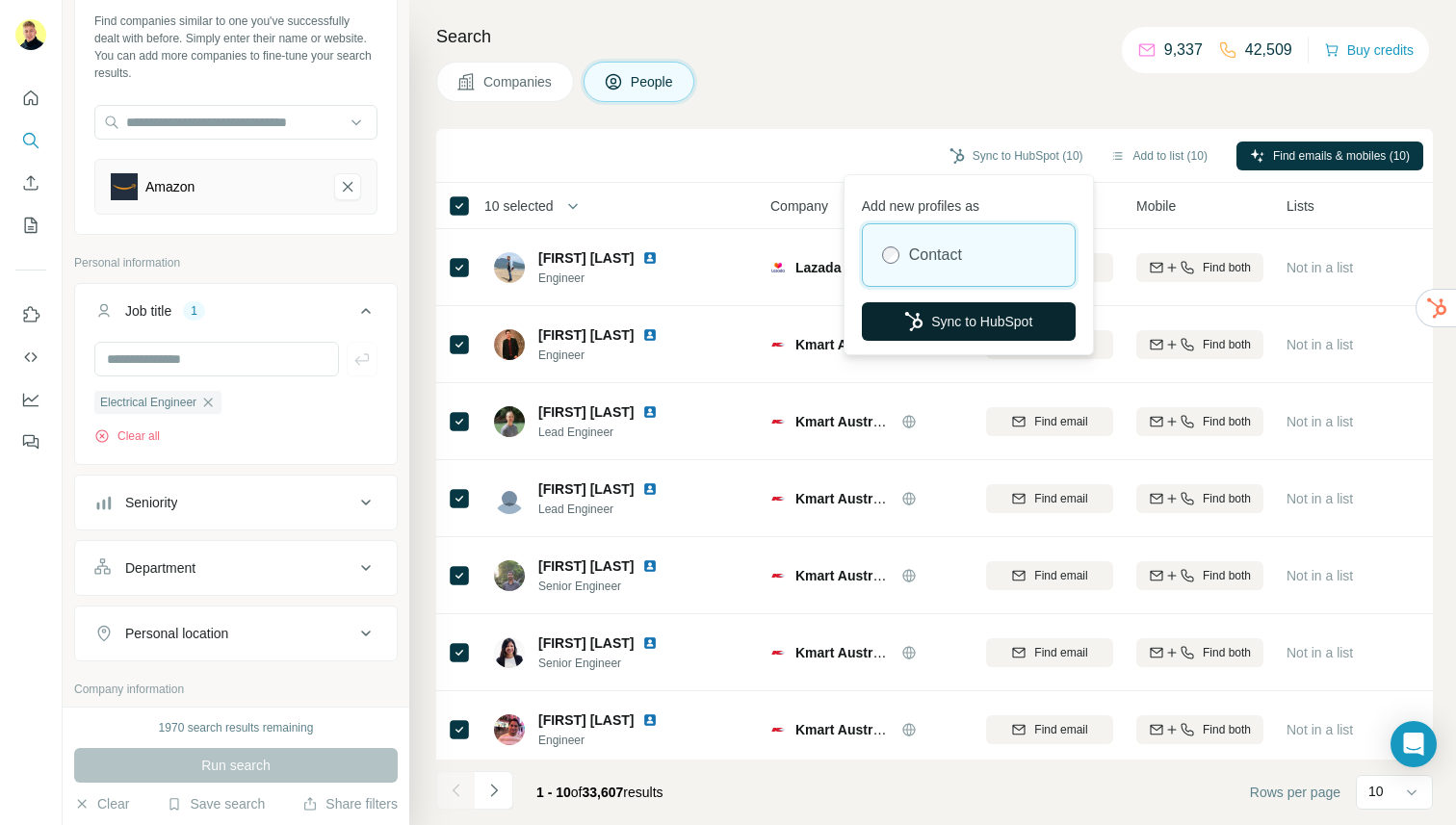 click on "Sync to HubSpot" at bounding box center (969, 322) 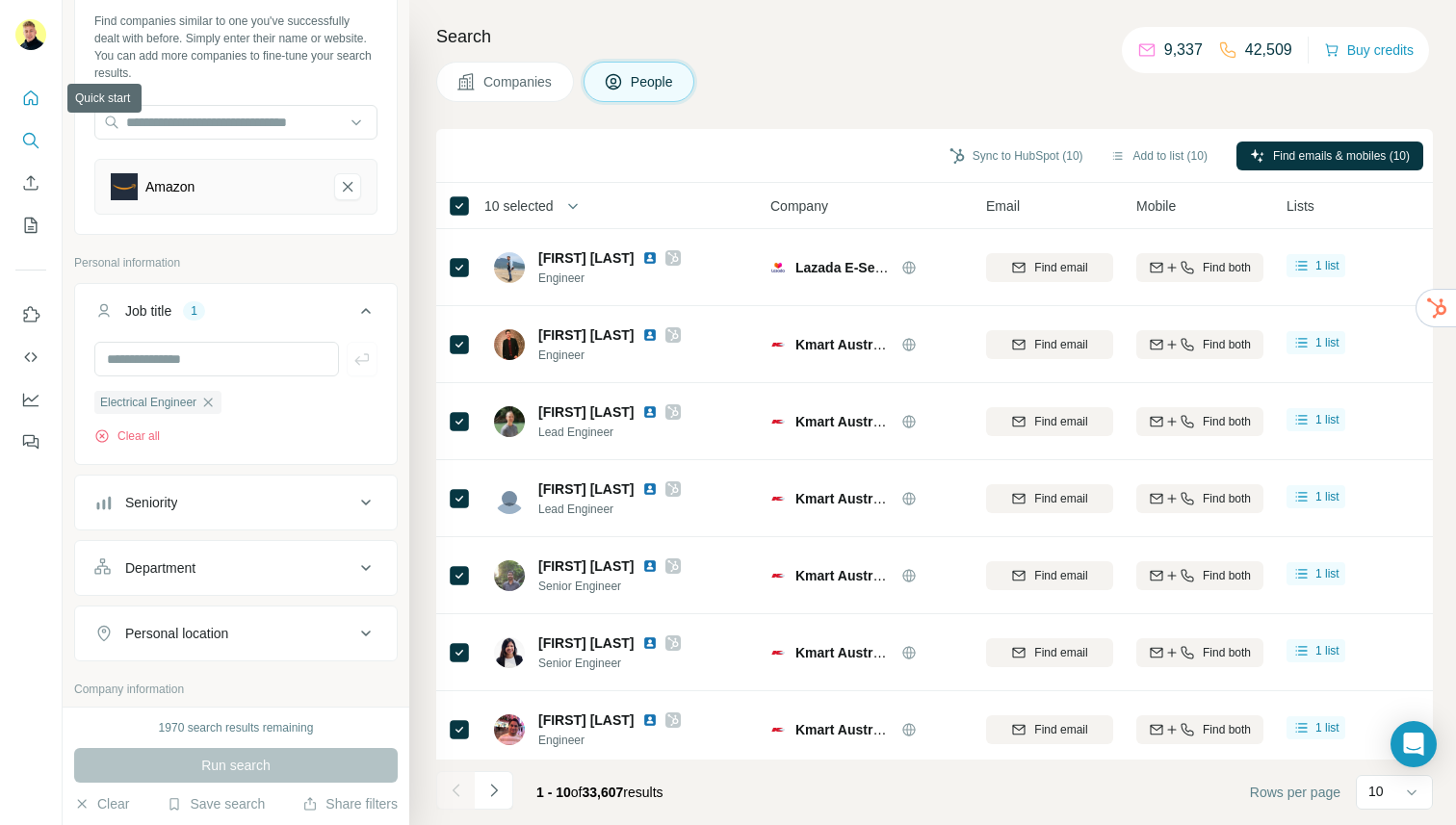 click at bounding box center [31, 98] 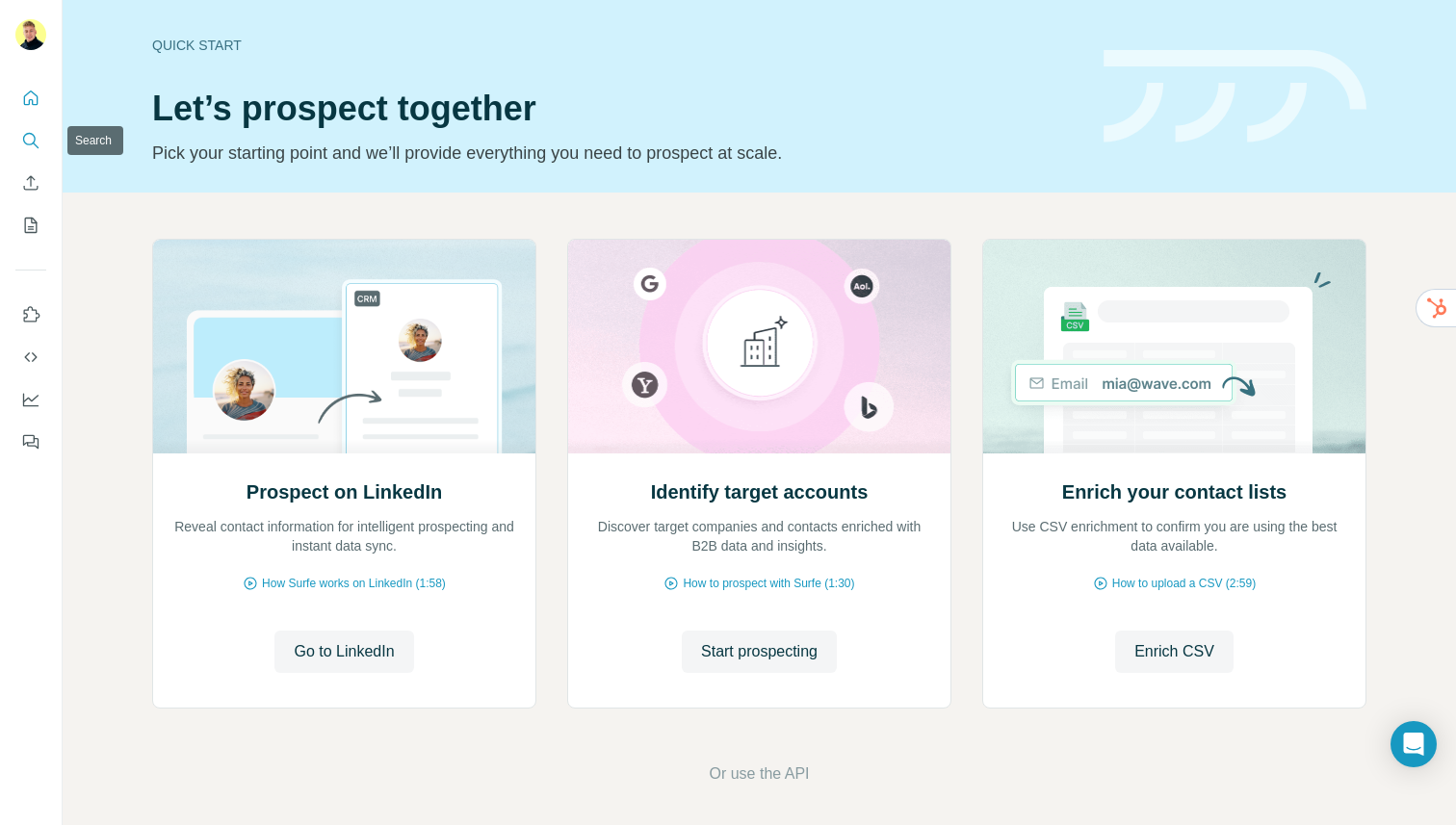 click at bounding box center (31, 141) 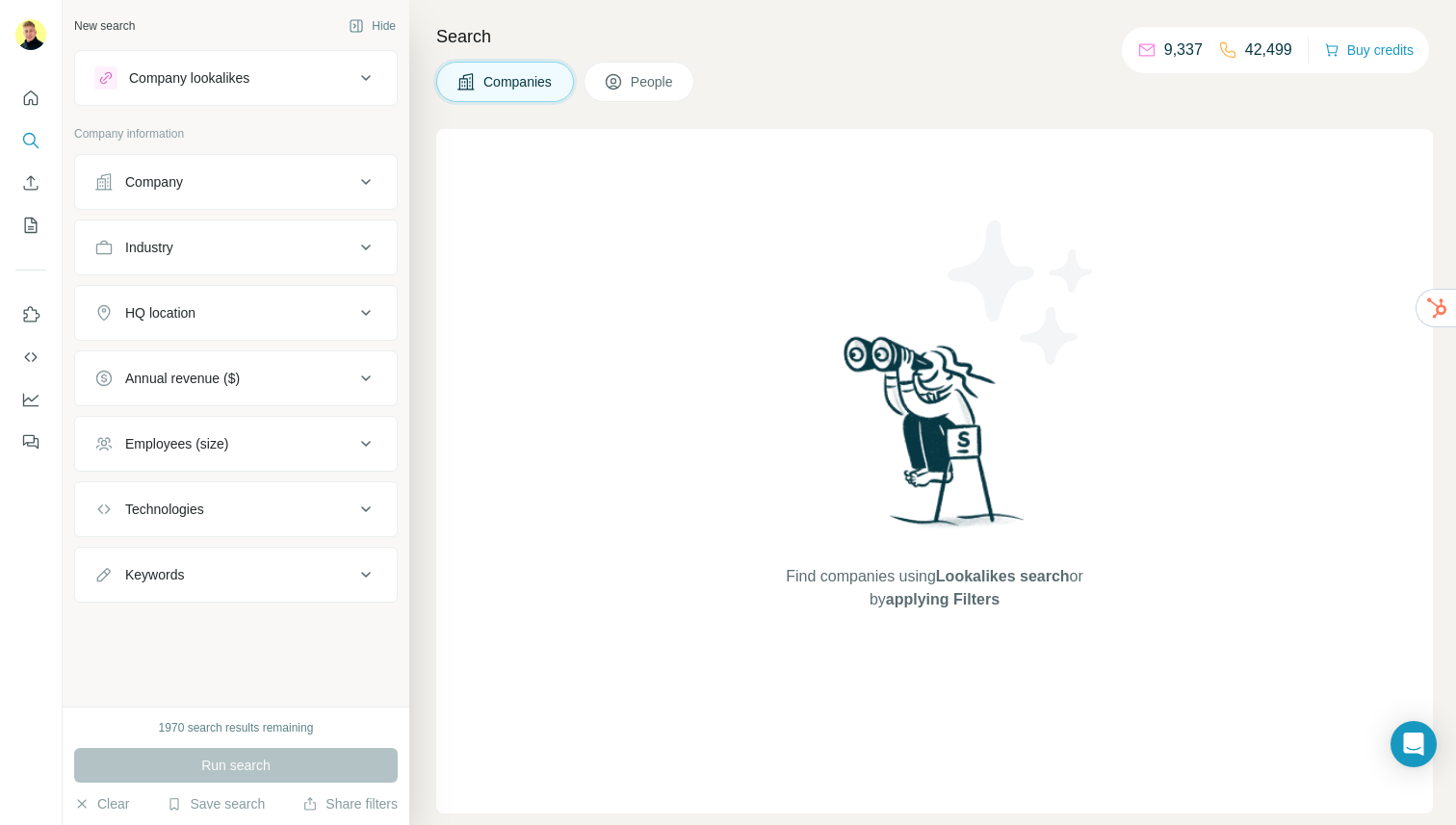 click on "Company lookalikes" at bounding box center [224, 78] 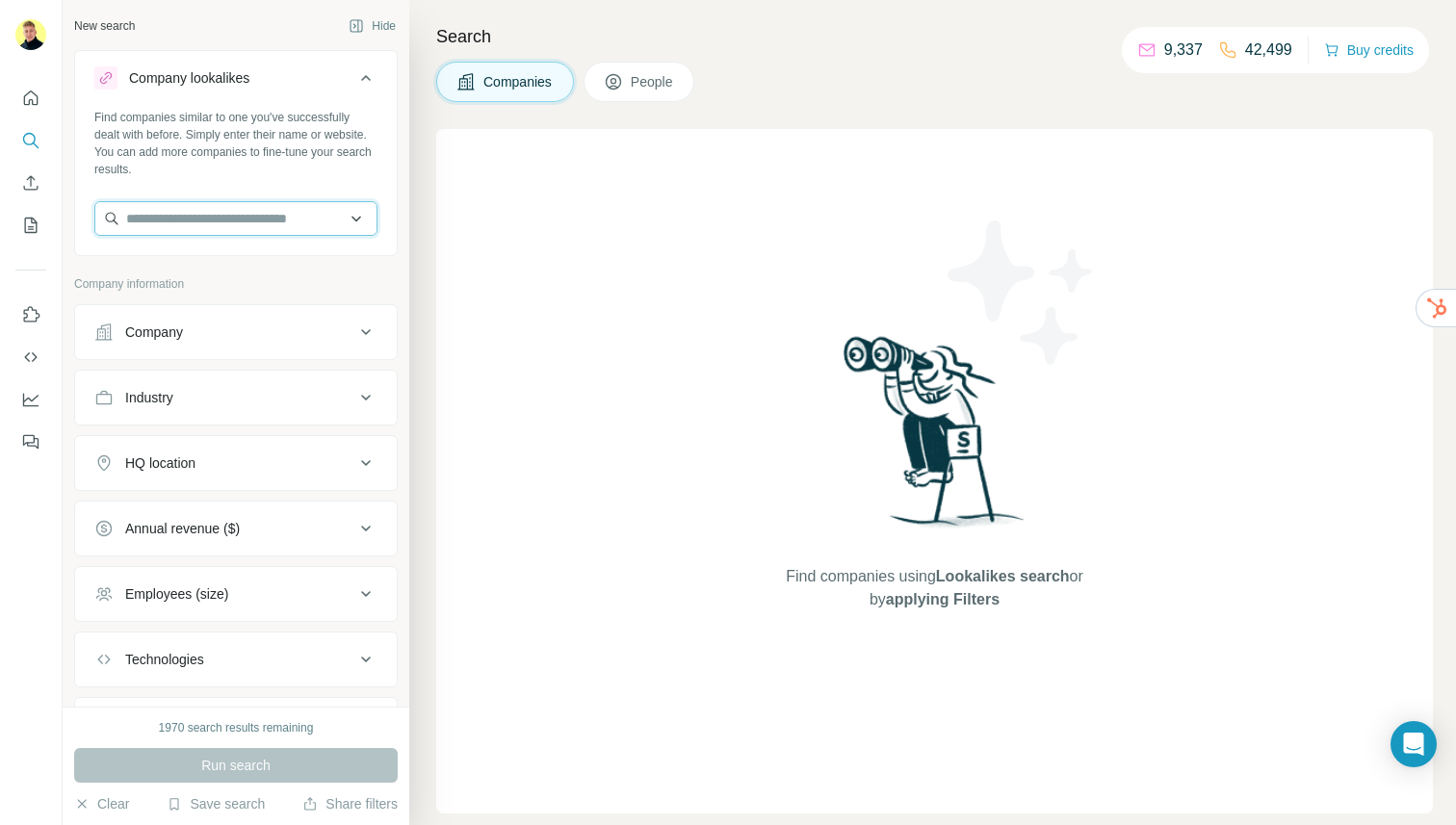 click at bounding box center (236, 219) 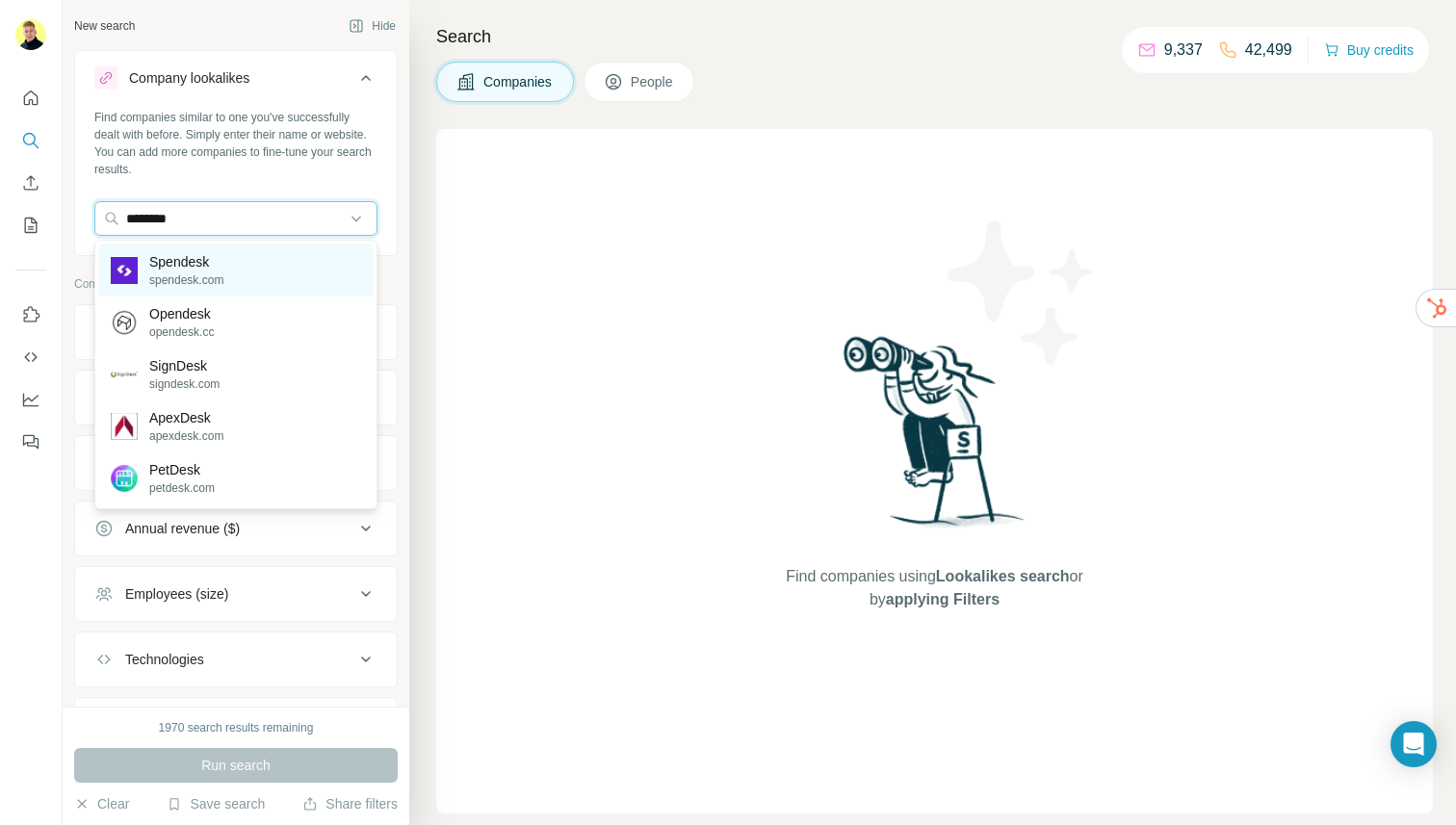 type on "********" 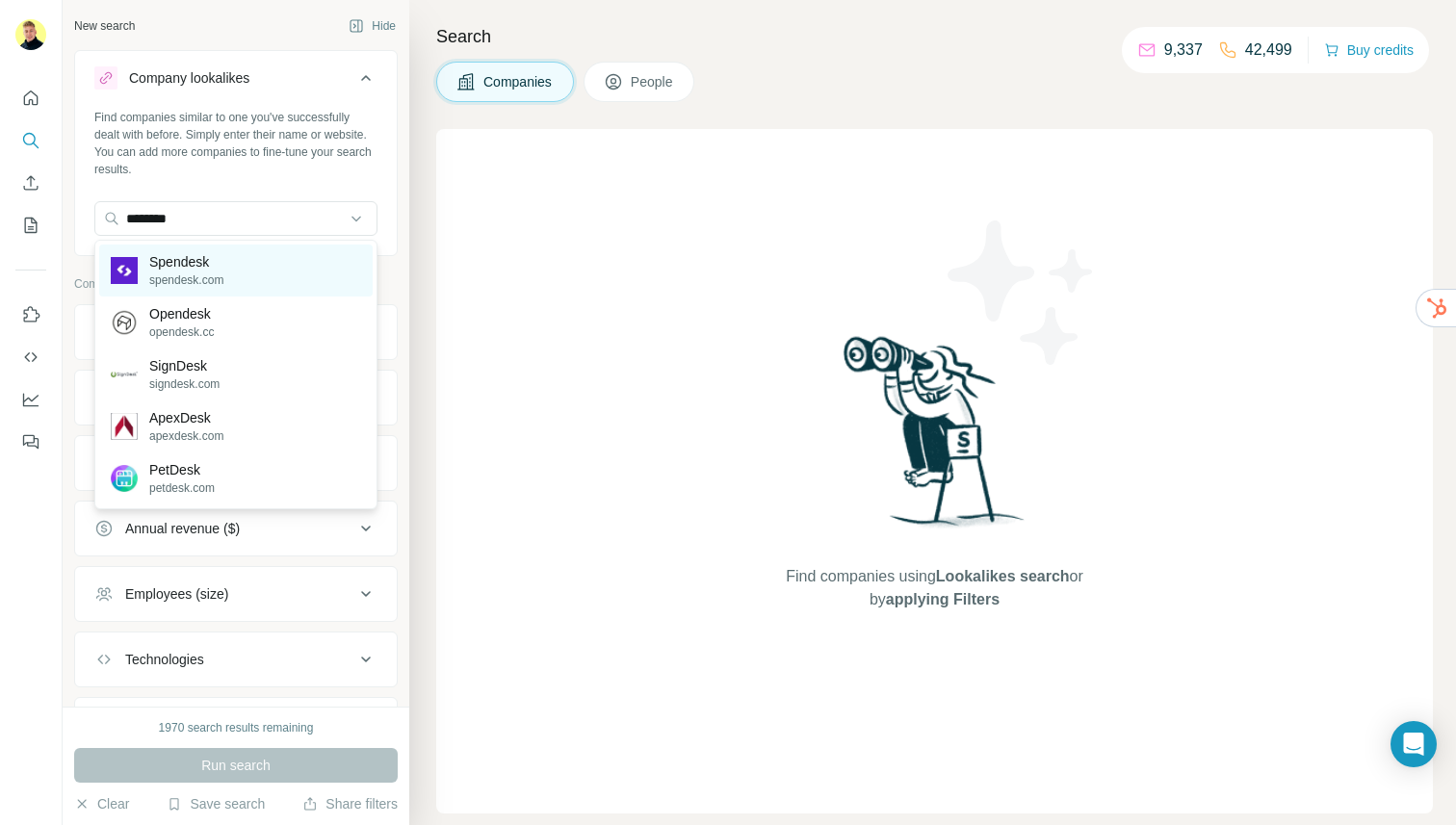 click on "Spendesk [EMAIL]" at bounding box center (236, 271) 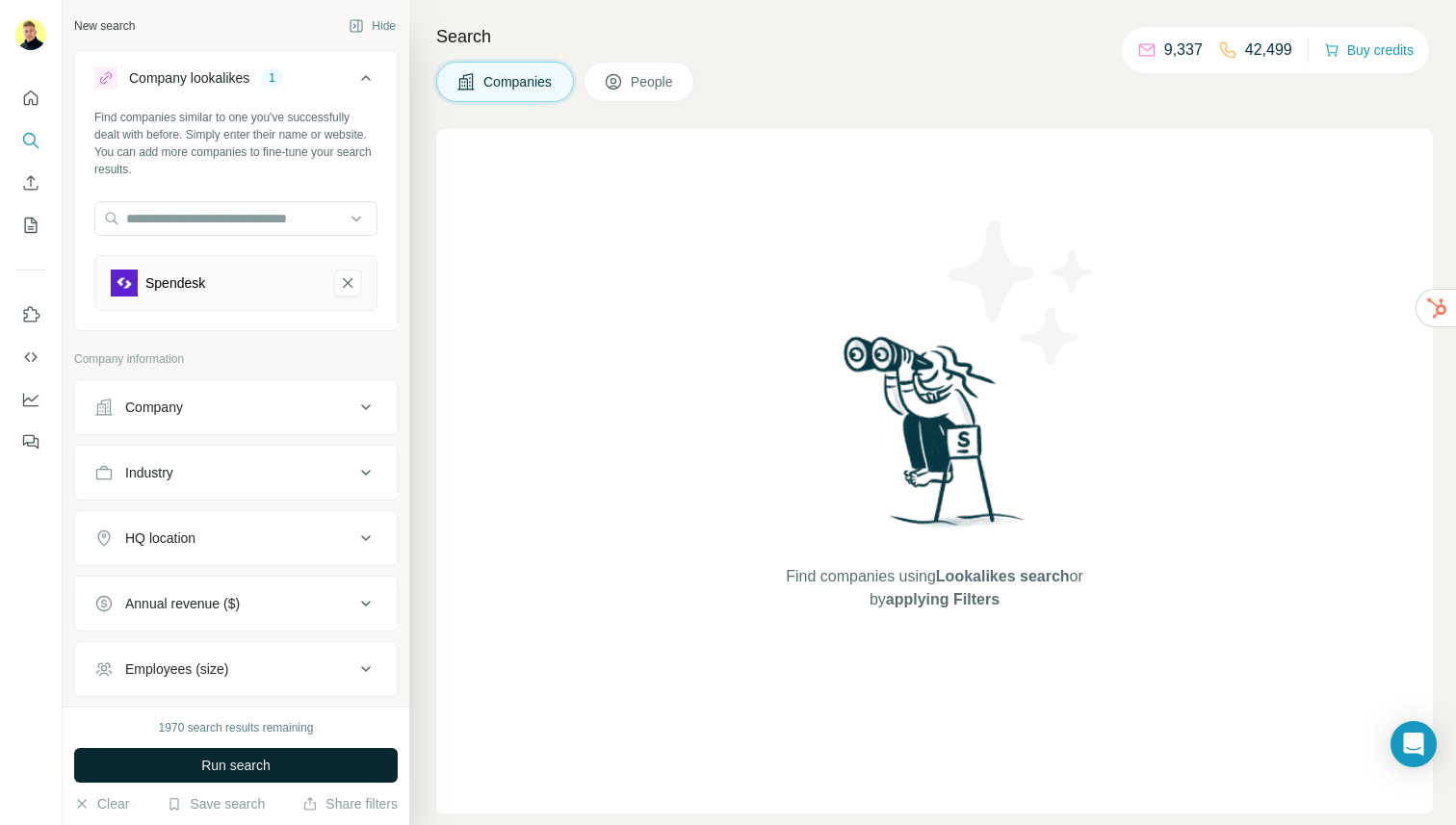 click on "Run search" at bounding box center (236, 765) 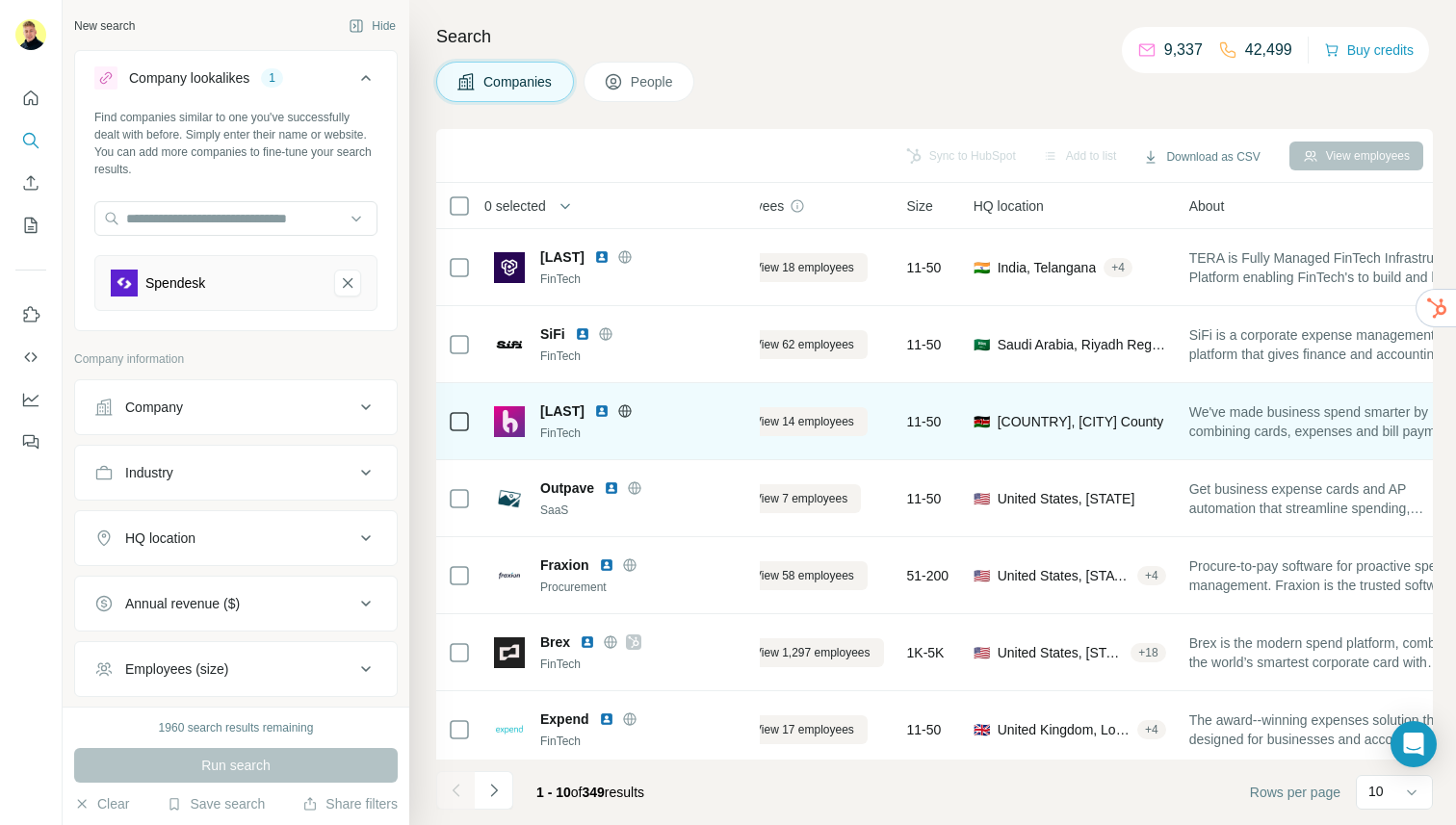 scroll, scrollTop: 0, scrollLeft: 56, axis: horizontal 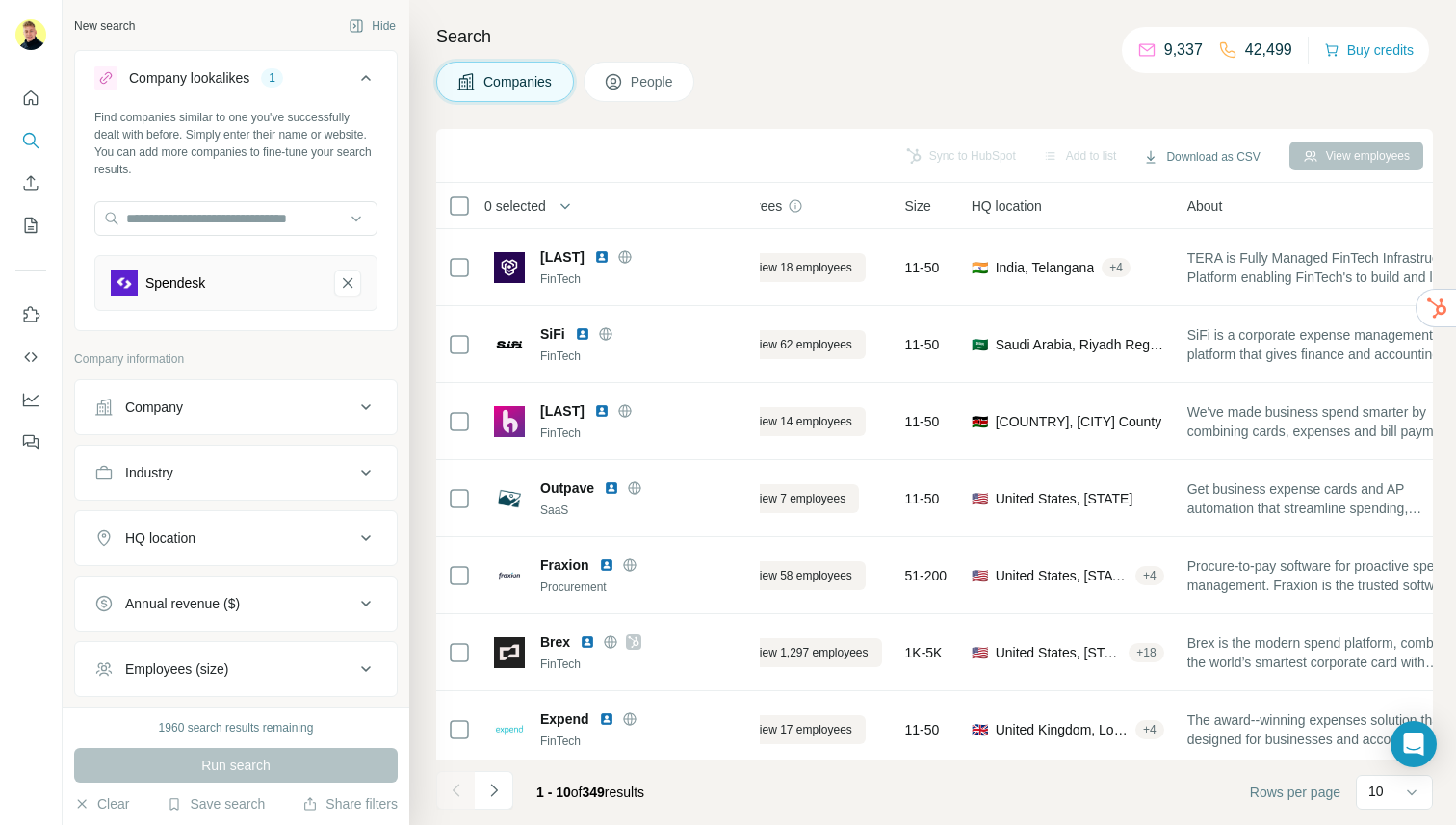 click on "People" at bounding box center [639, 82] 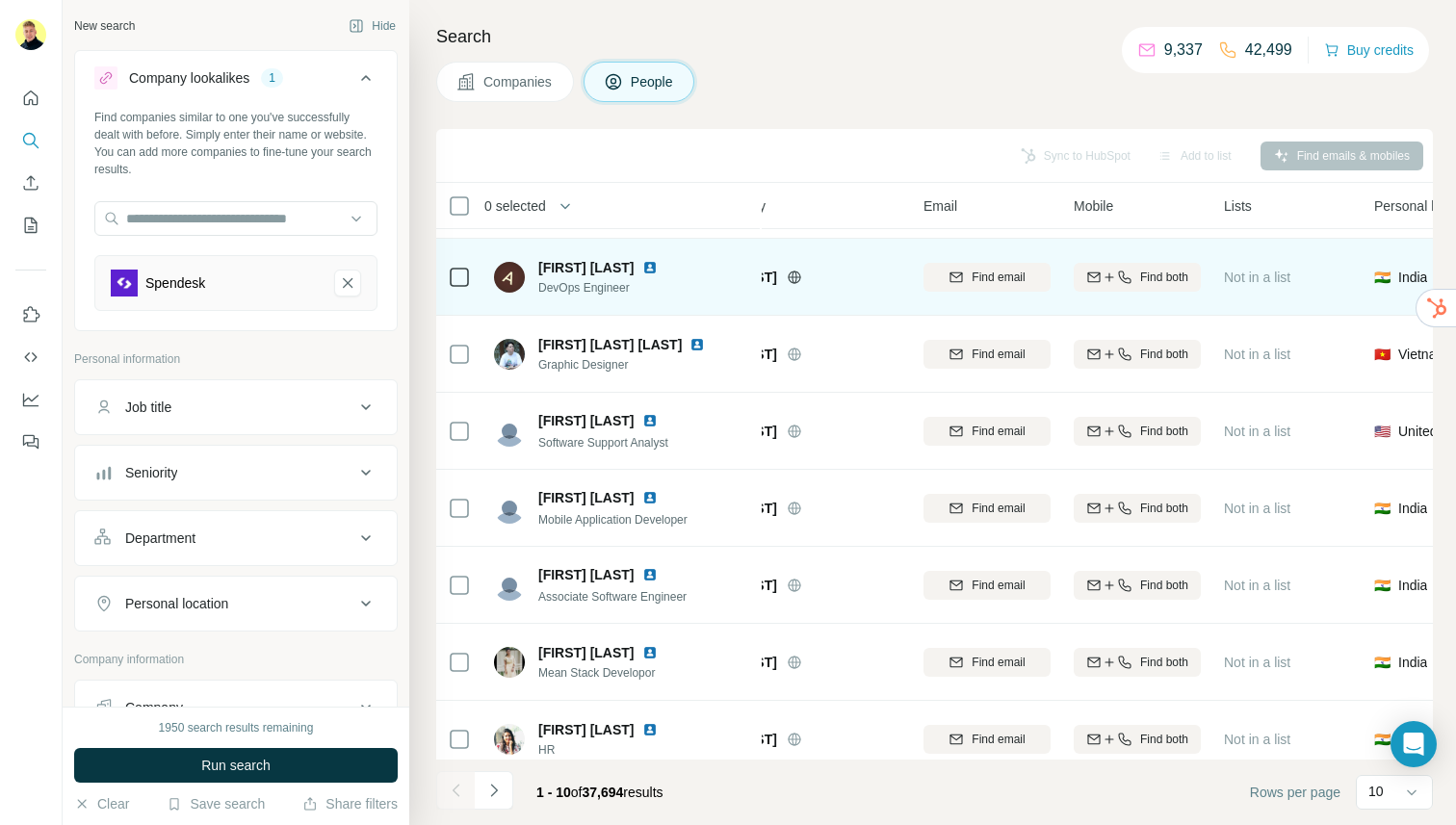 scroll, scrollTop: 144, scrollLeft: 65, axis: both 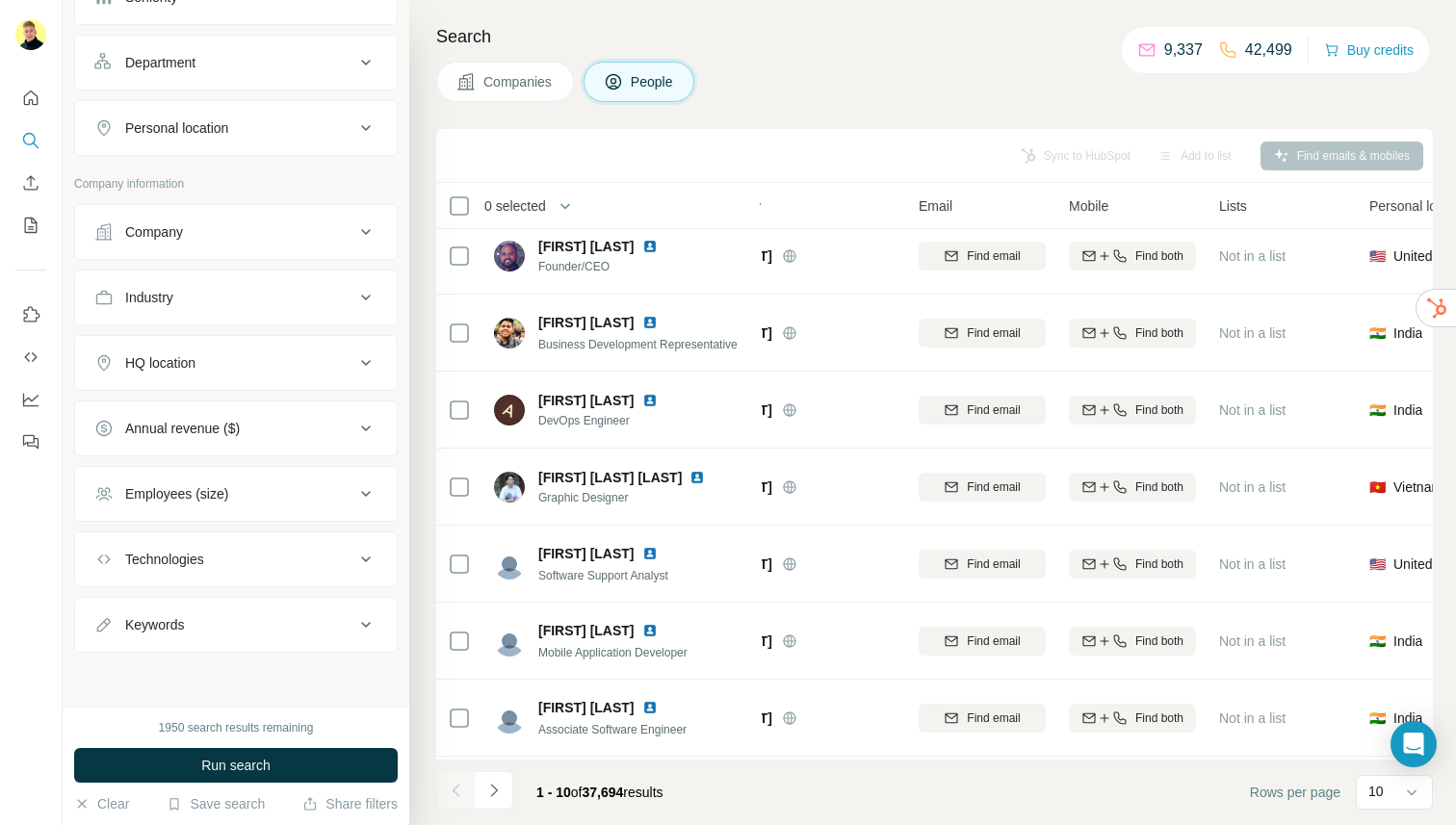 click on "Annual revenue ($)" at bounding box center [236, 428] 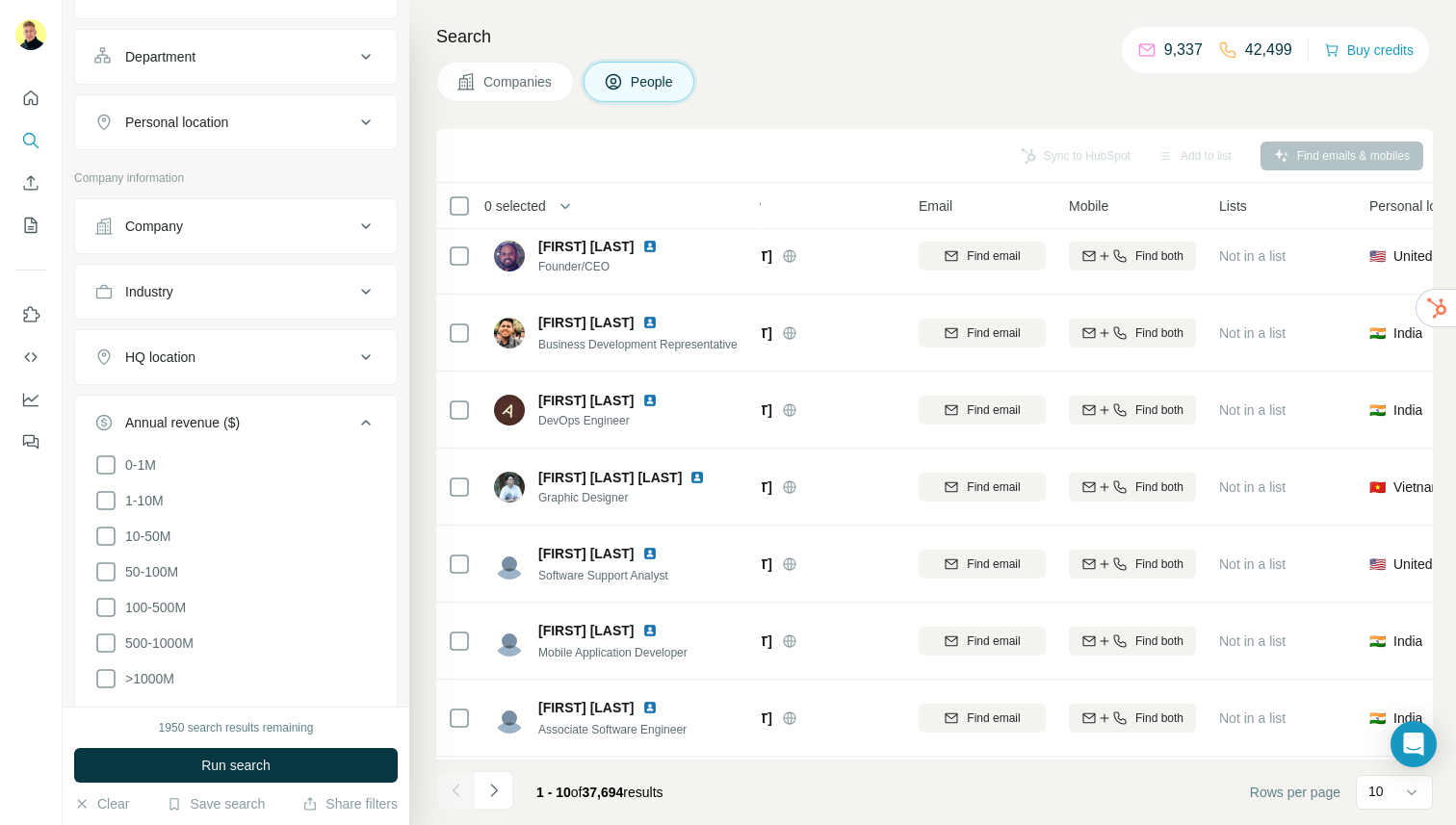 scroll, scrollTop: 555, scrollLeft: 0, axis: vertical 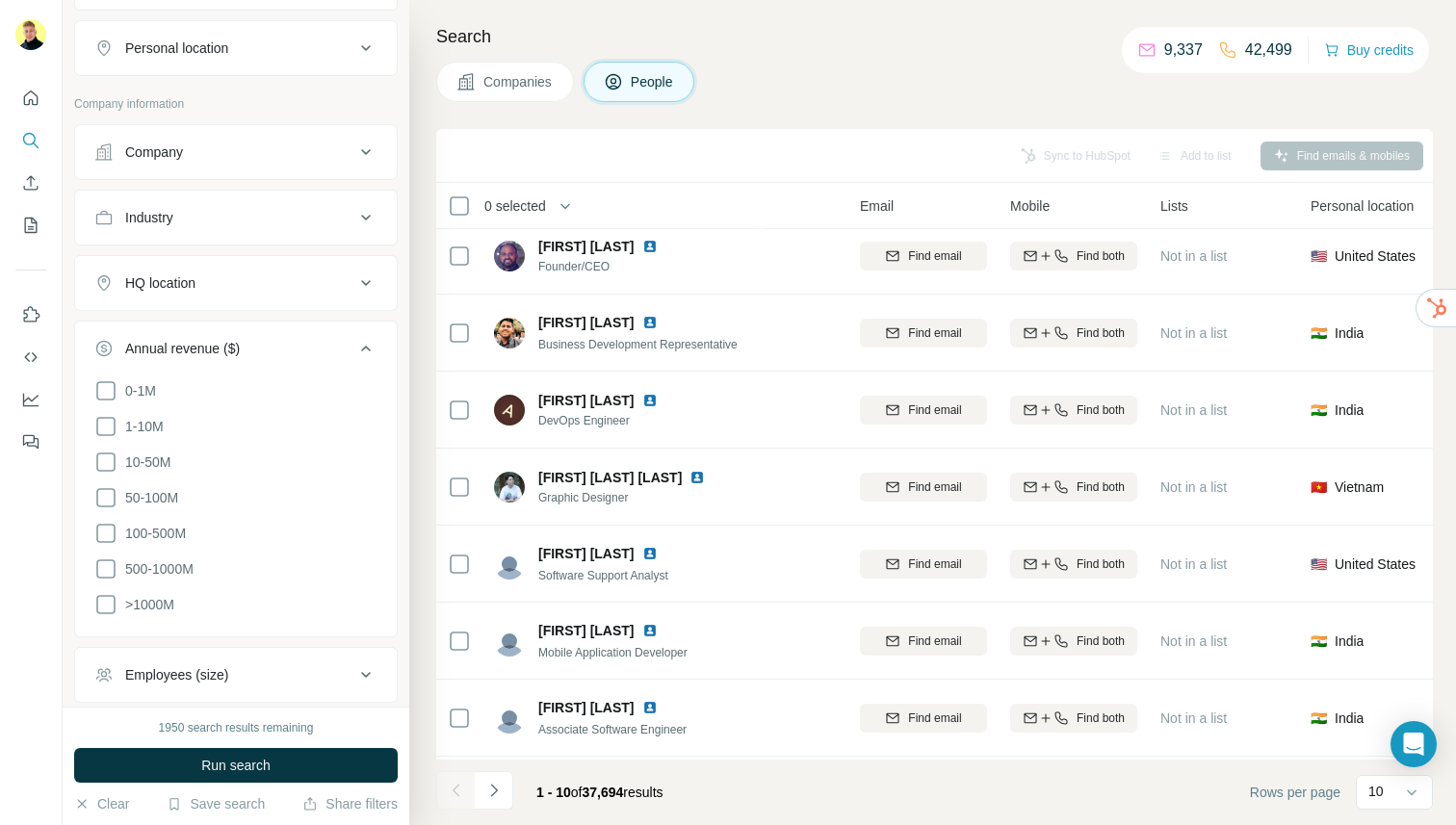click on "Annual revenue ($)" at bounding box center (224, 348) 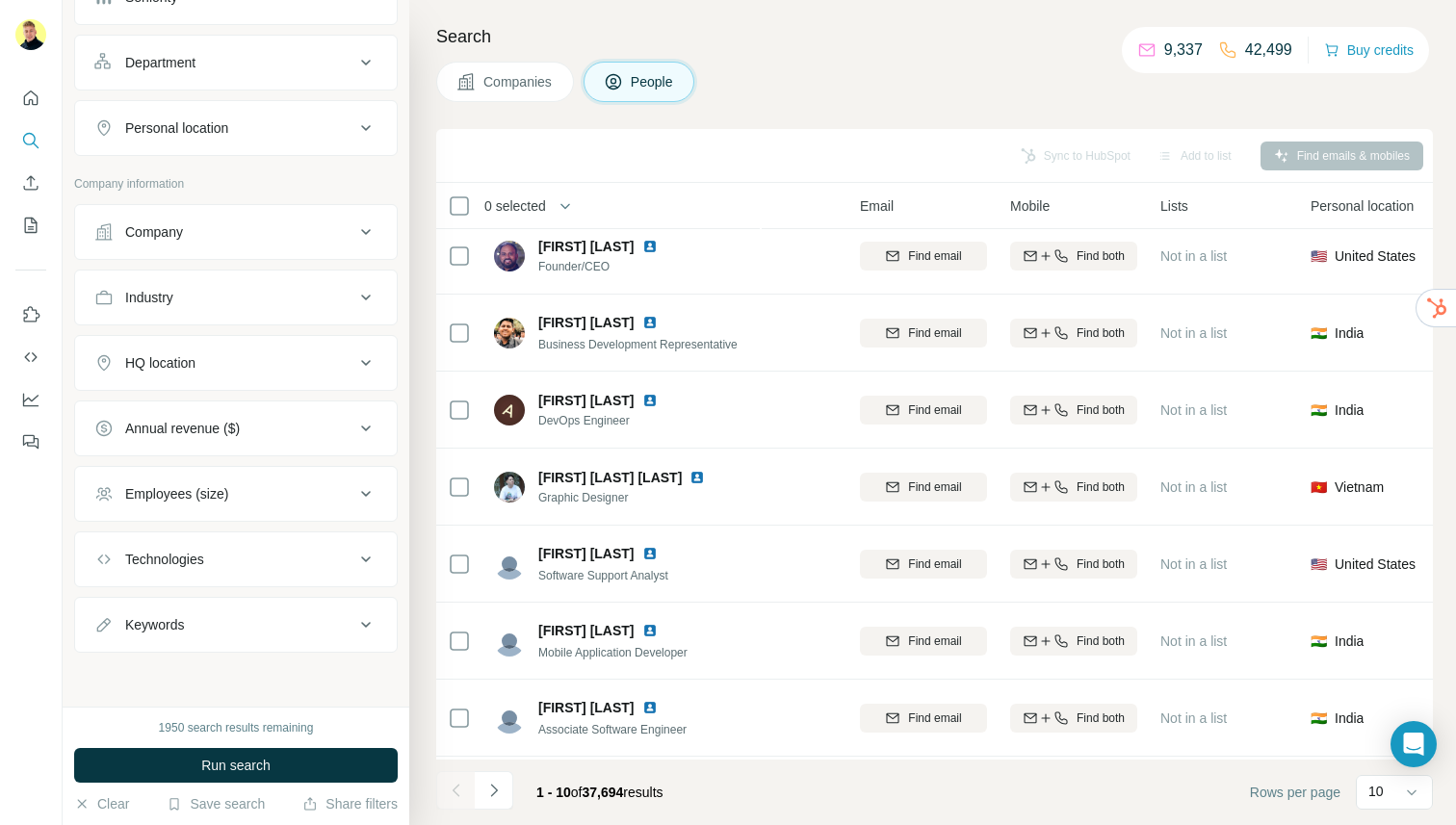 scroll, scrollTop: 476, scrollLeft: 0, axis: vertical 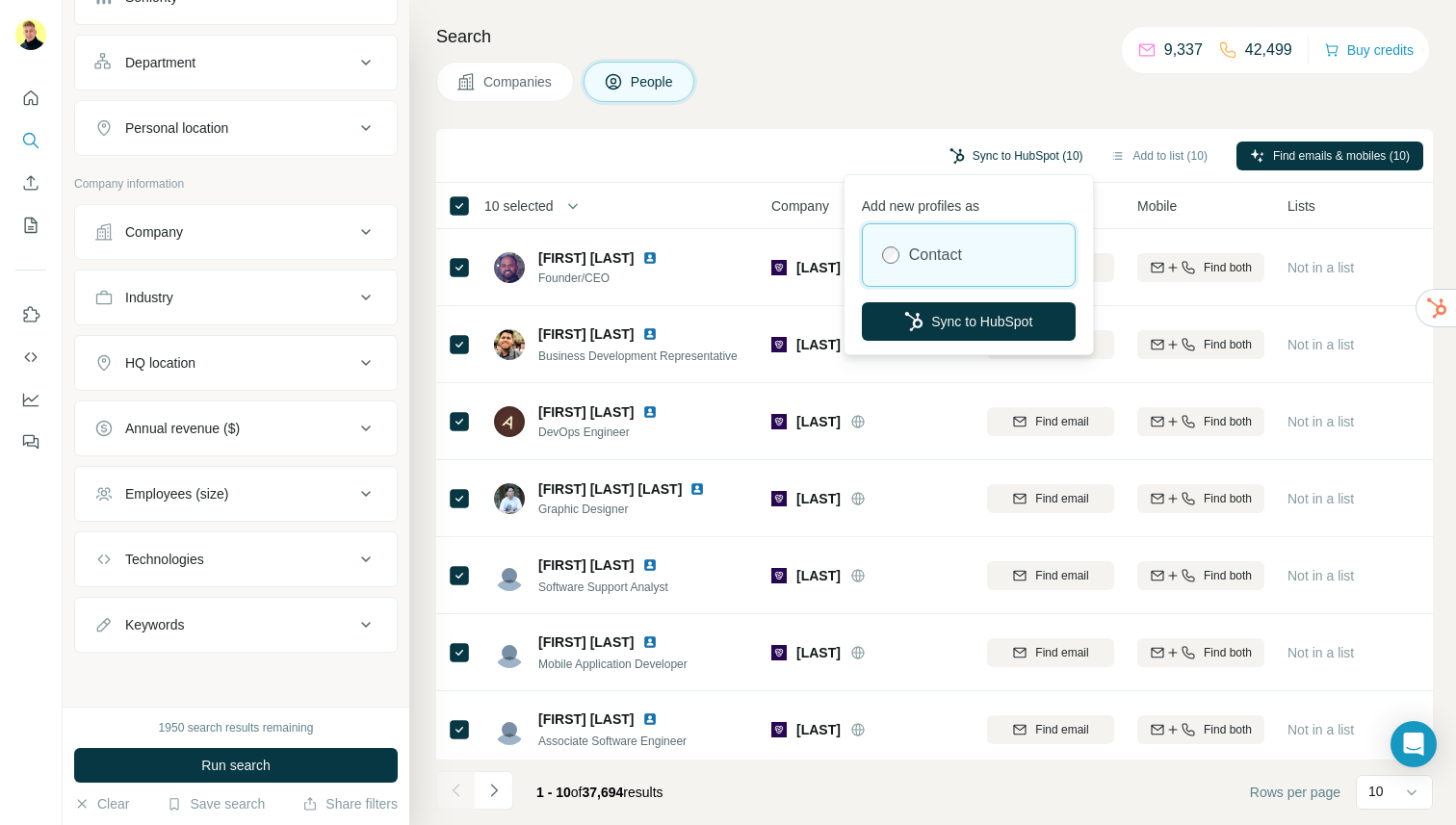 drag, startPoint x: 999, startPoint y: 161, endPoint x: 989, endPoint y: 164, distance: 10.440307 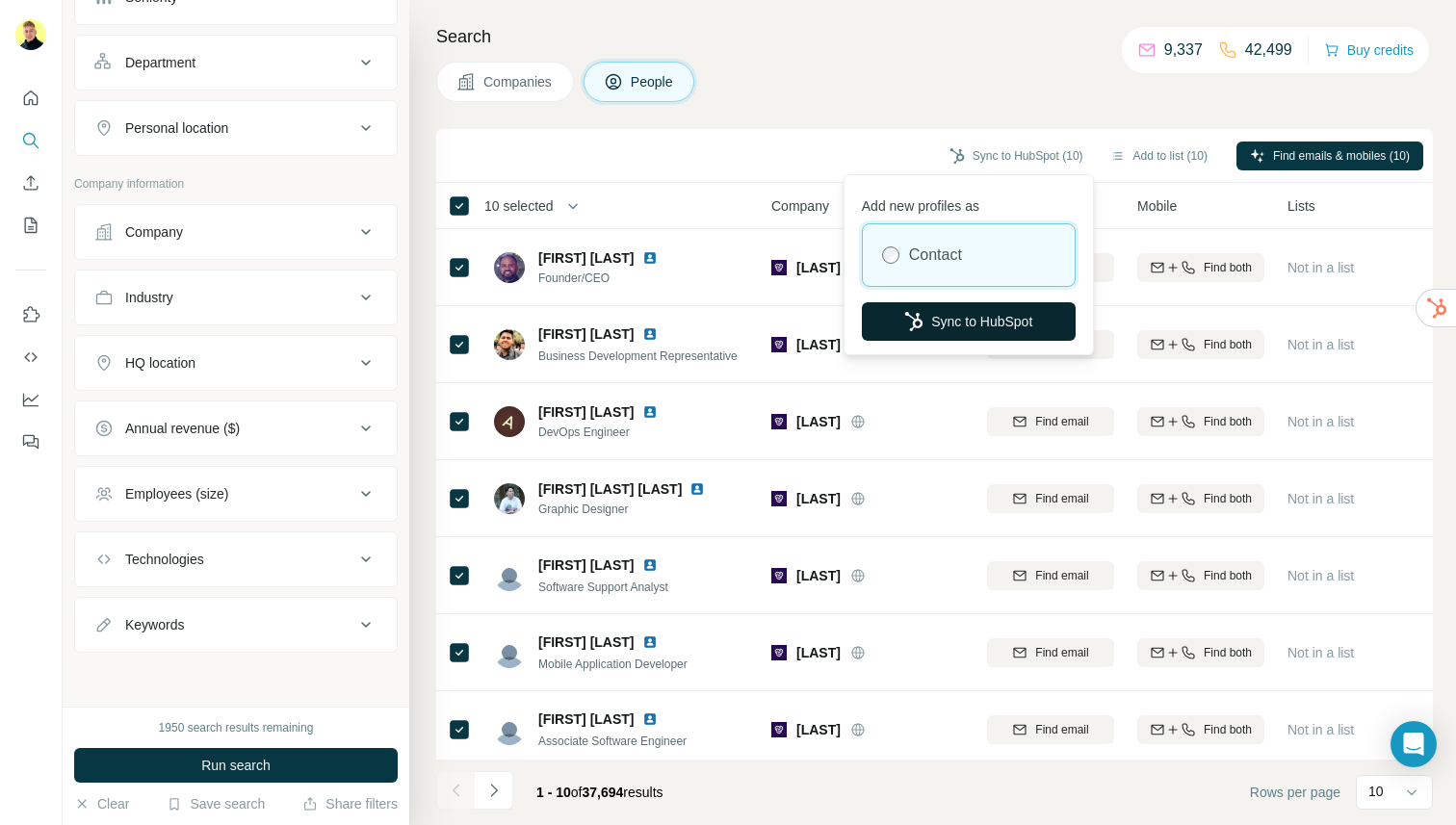 click on "Sync to HubSpot" at bounding box center [969, 322] 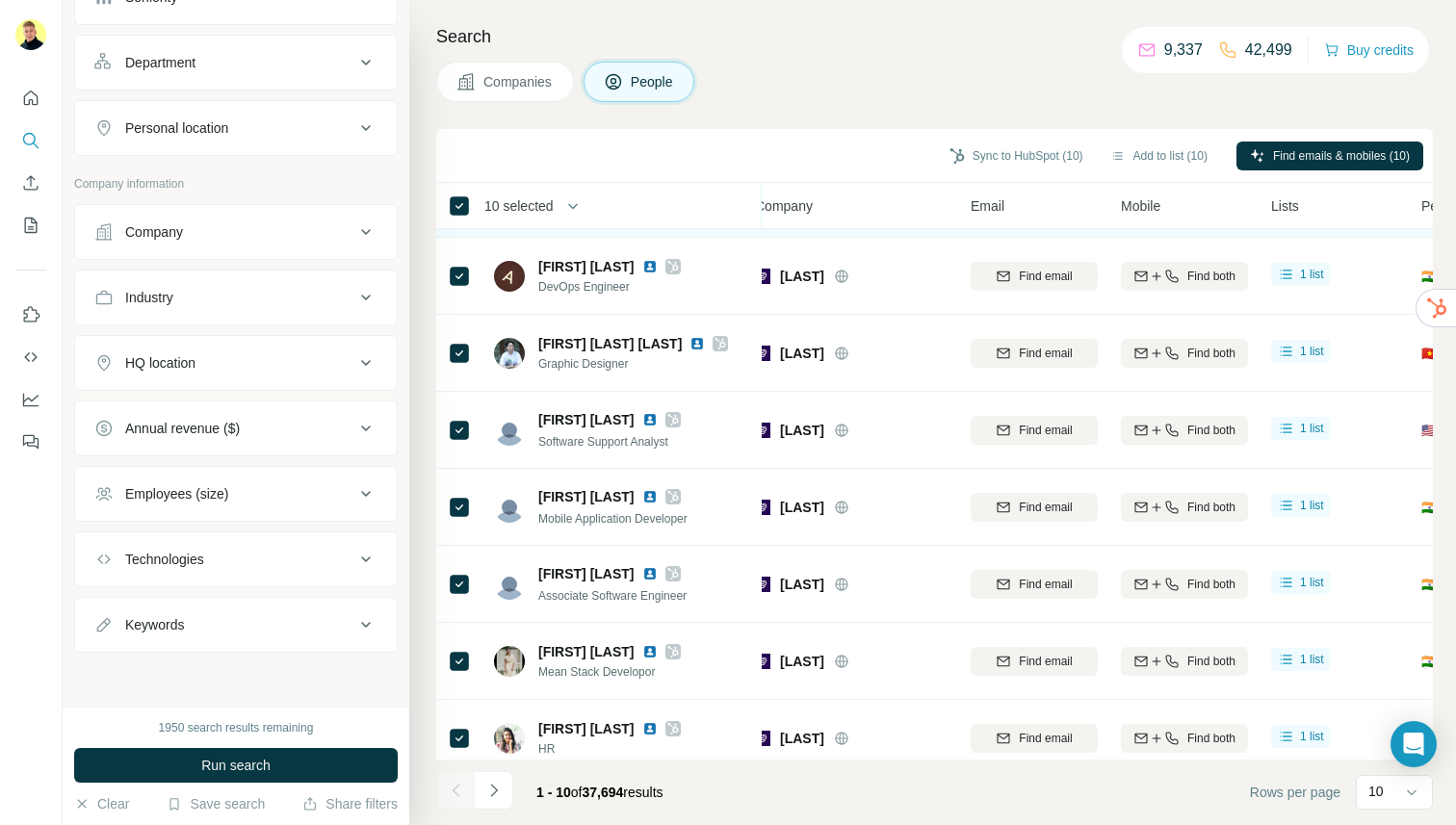 scroll, scrollTop: 153, scrollLeft: 16, axis: both 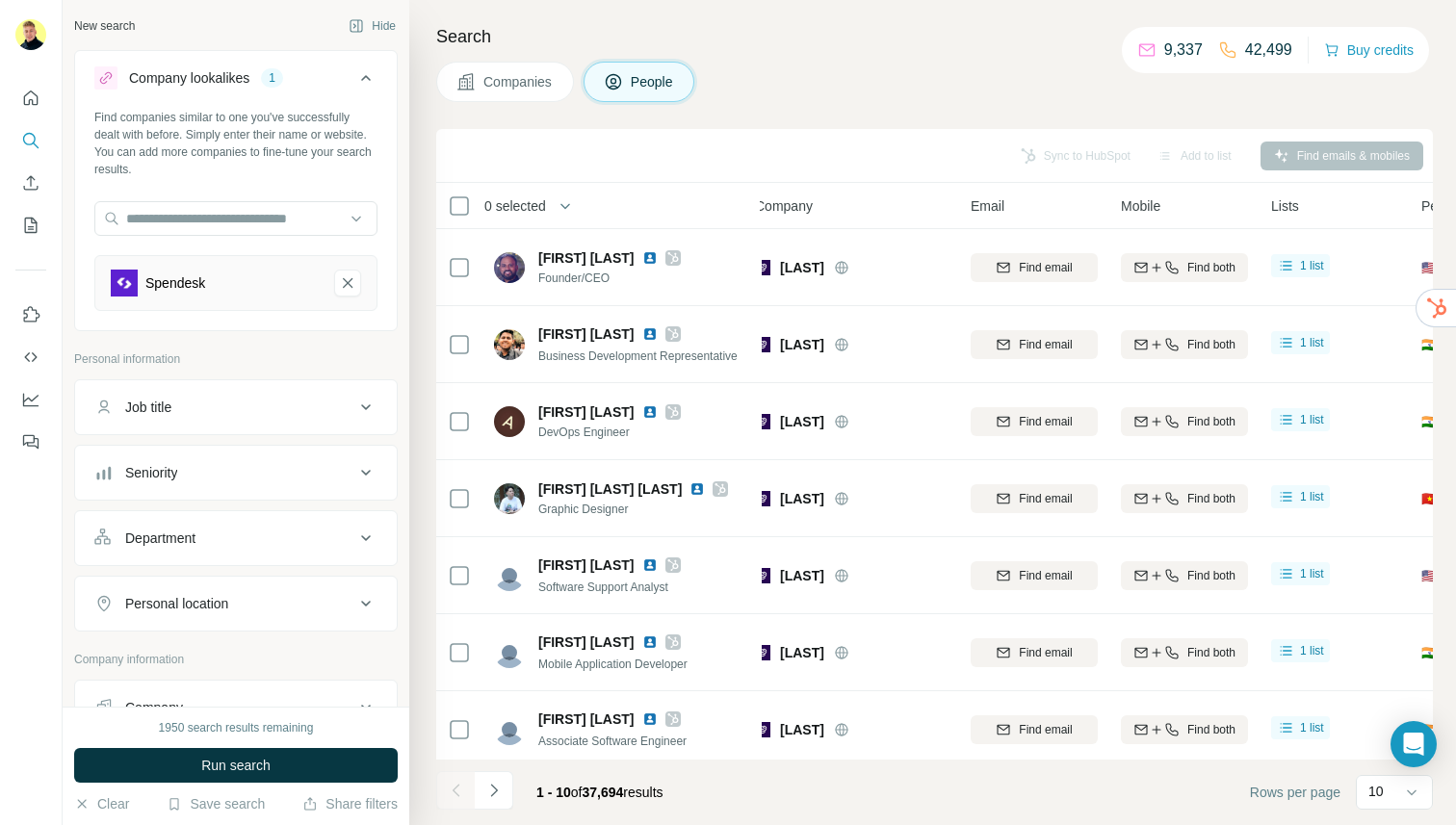 click 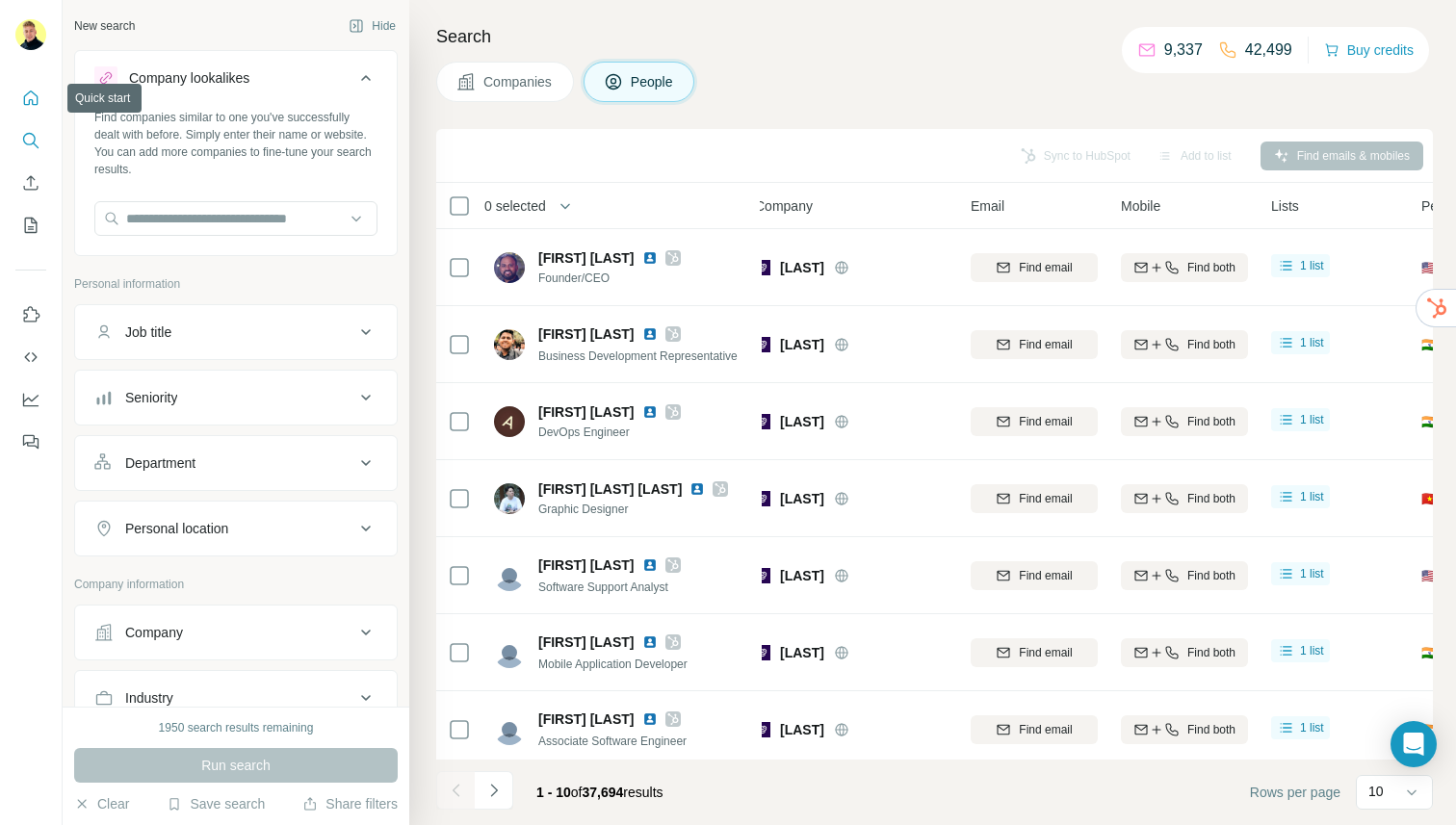 click 